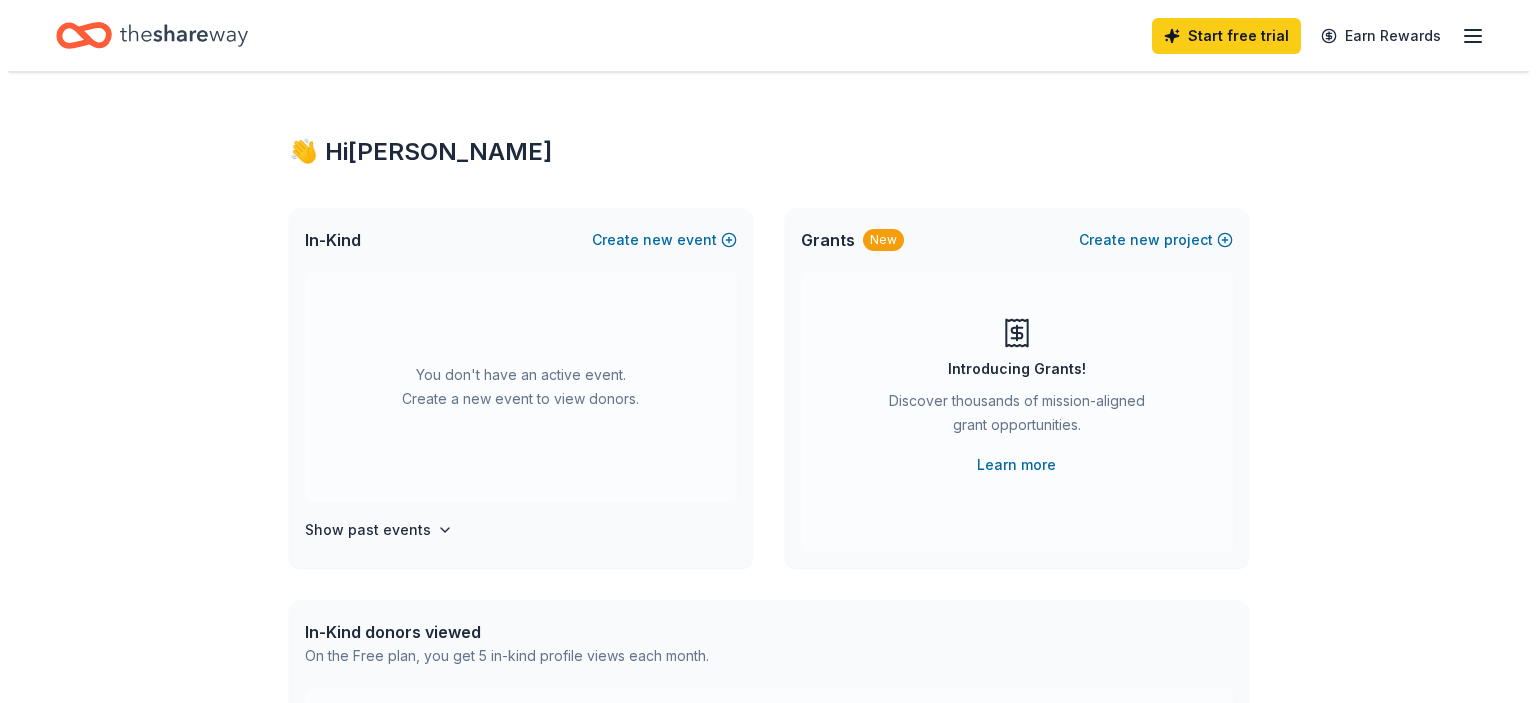 scroll, scrollTop: 0, scrollLeft: 0, axis: both 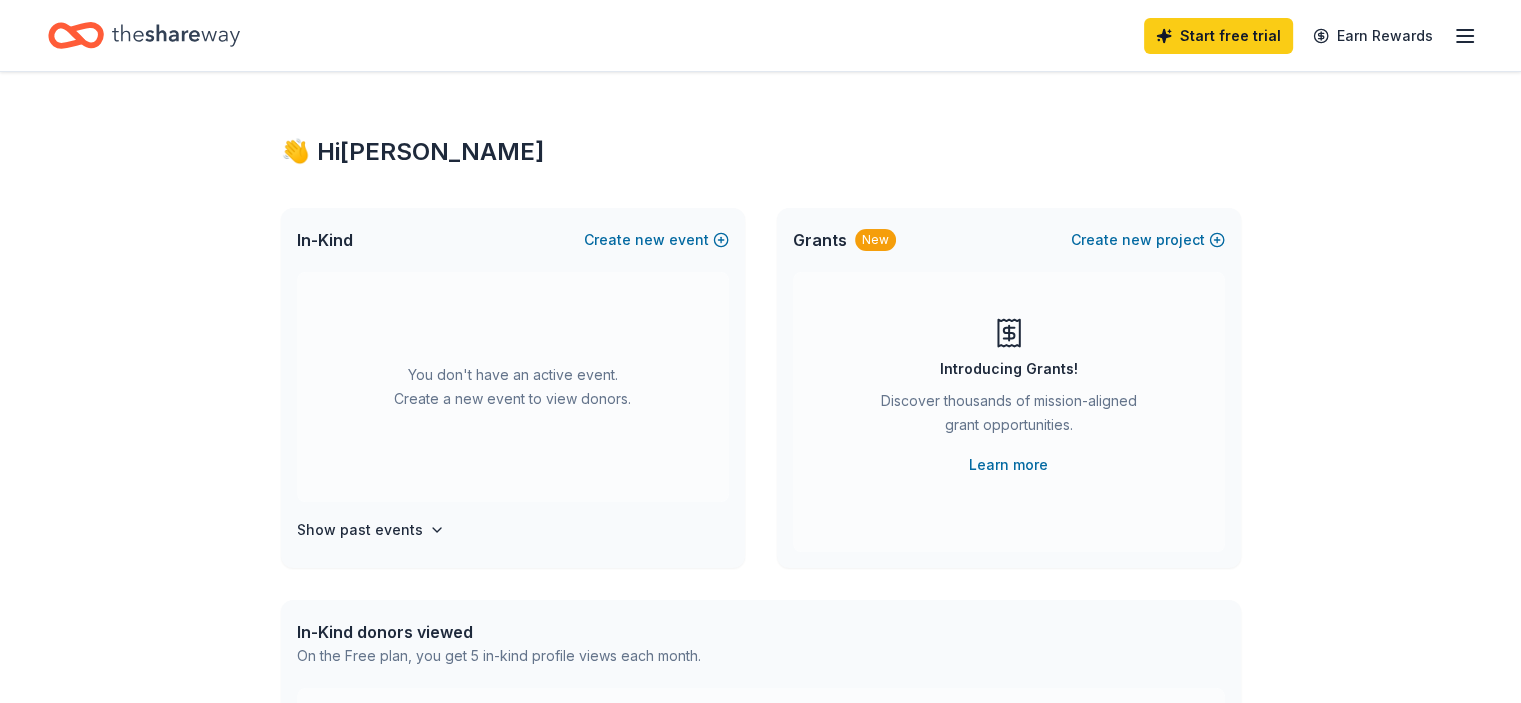 click on "In-Kind Create  new  event" at bounding box center [513, 240] 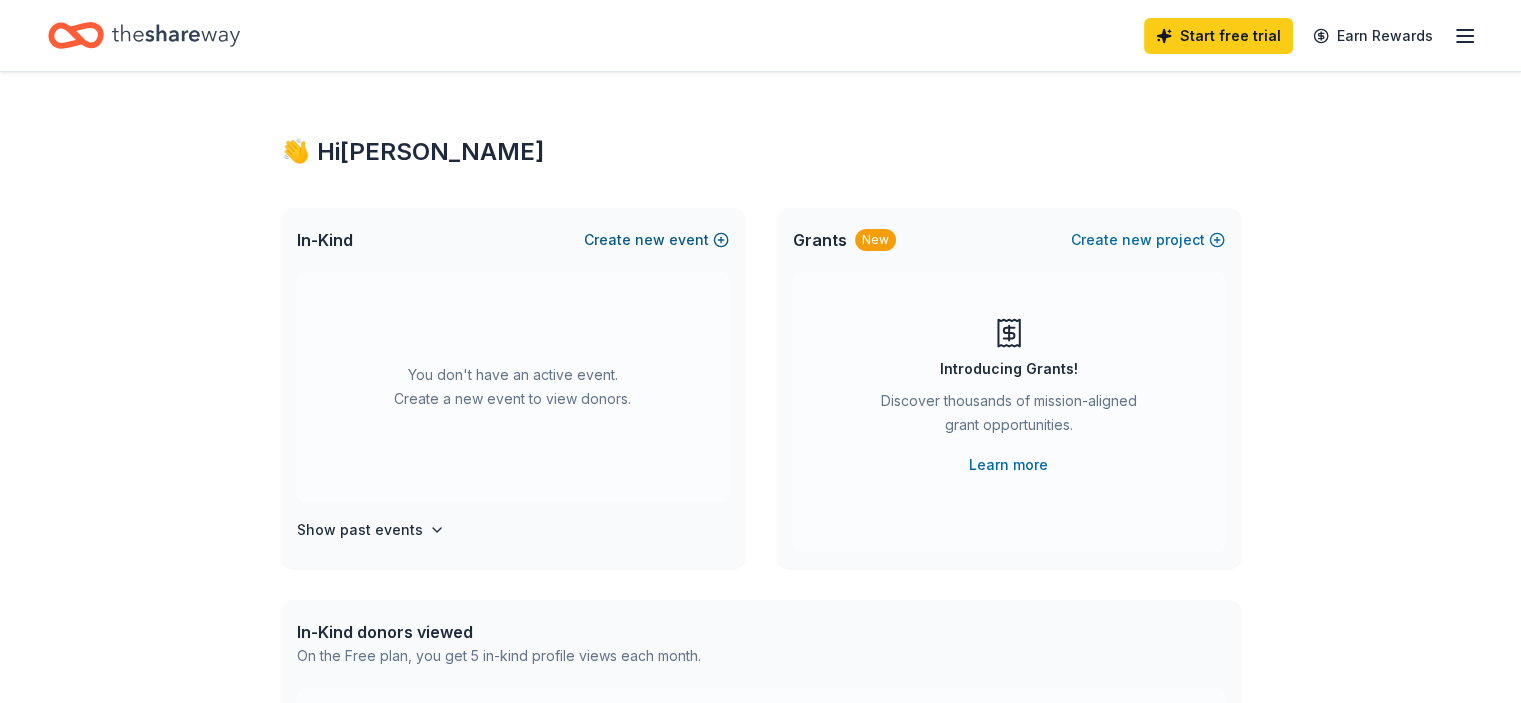 click on "Create  new  event" at bounding box center (656, 240) 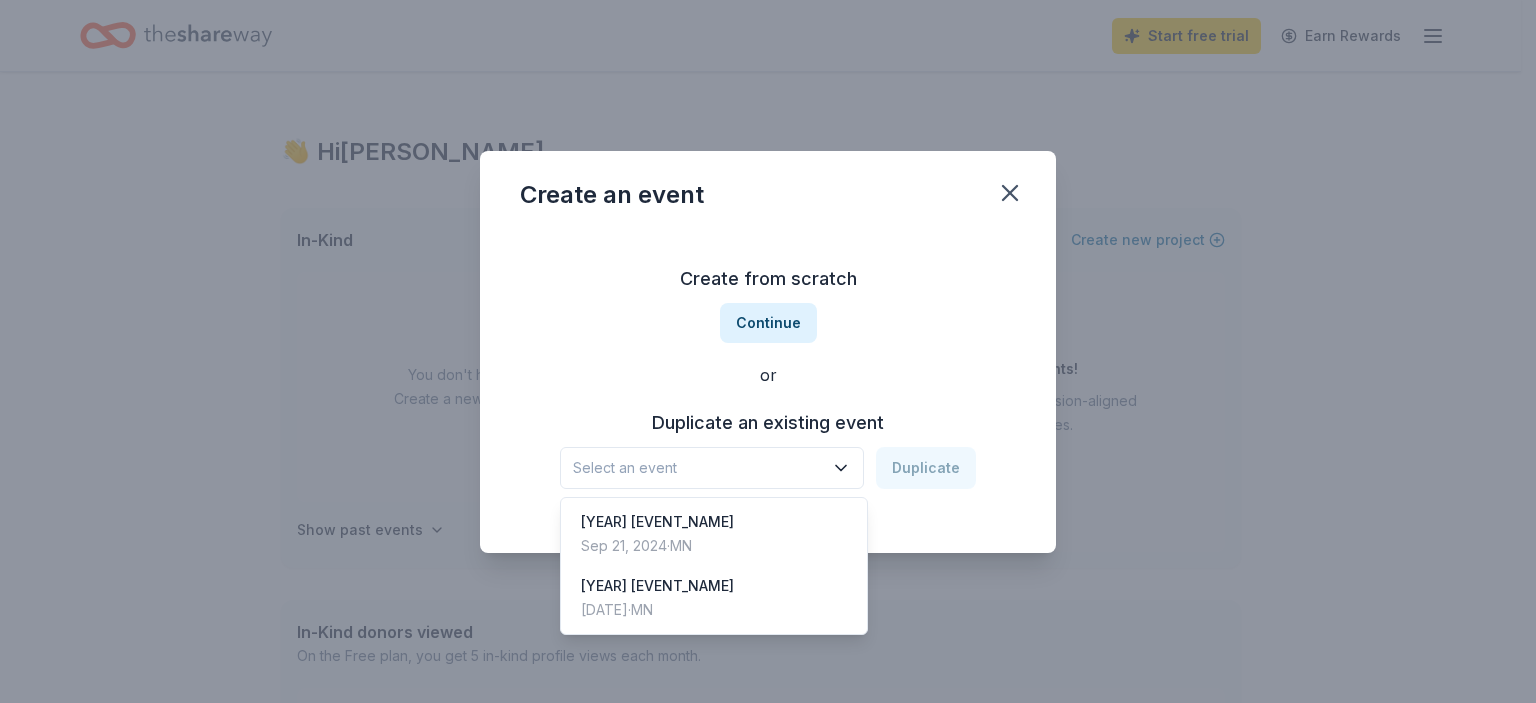 click on "Select an event" at bounding box center [698, 468] 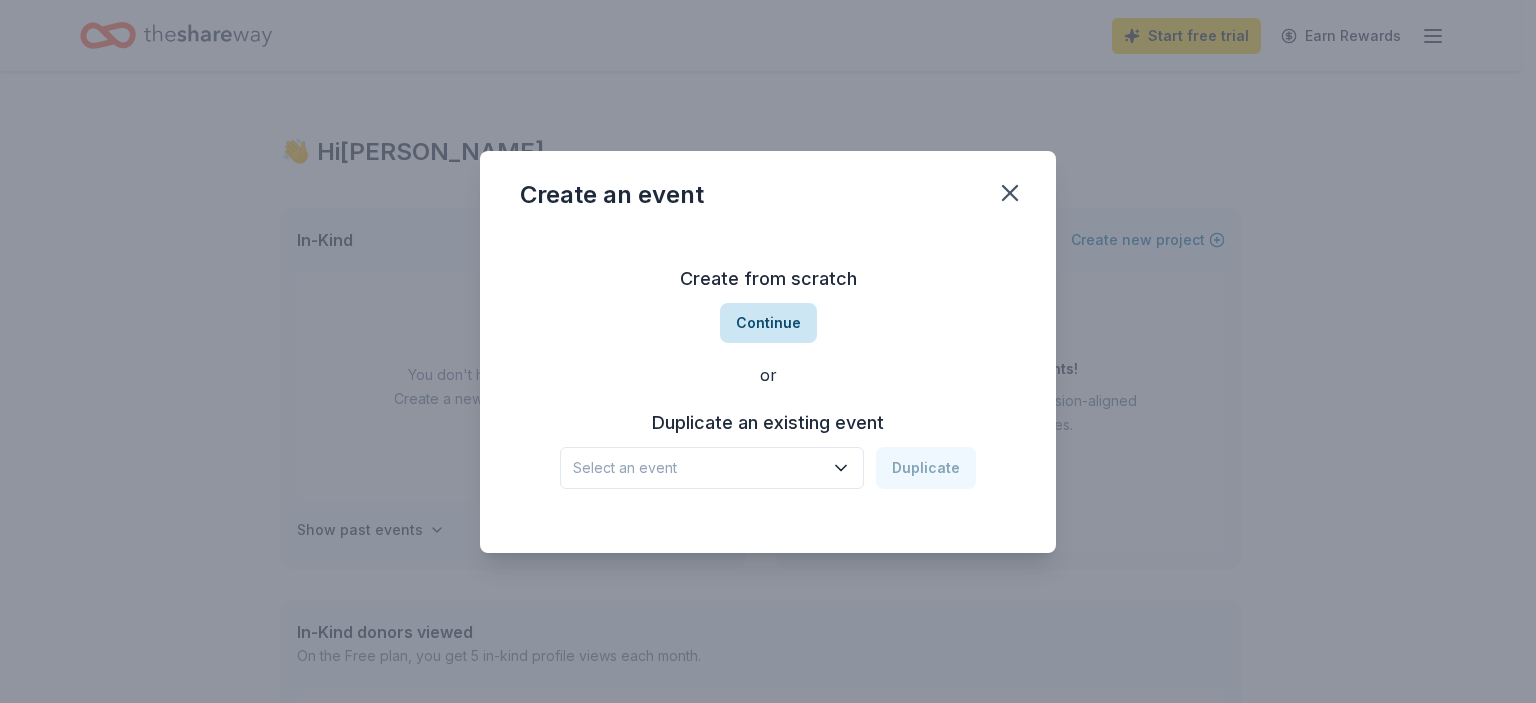 click on "Continue" at bounding box center [768, 323] 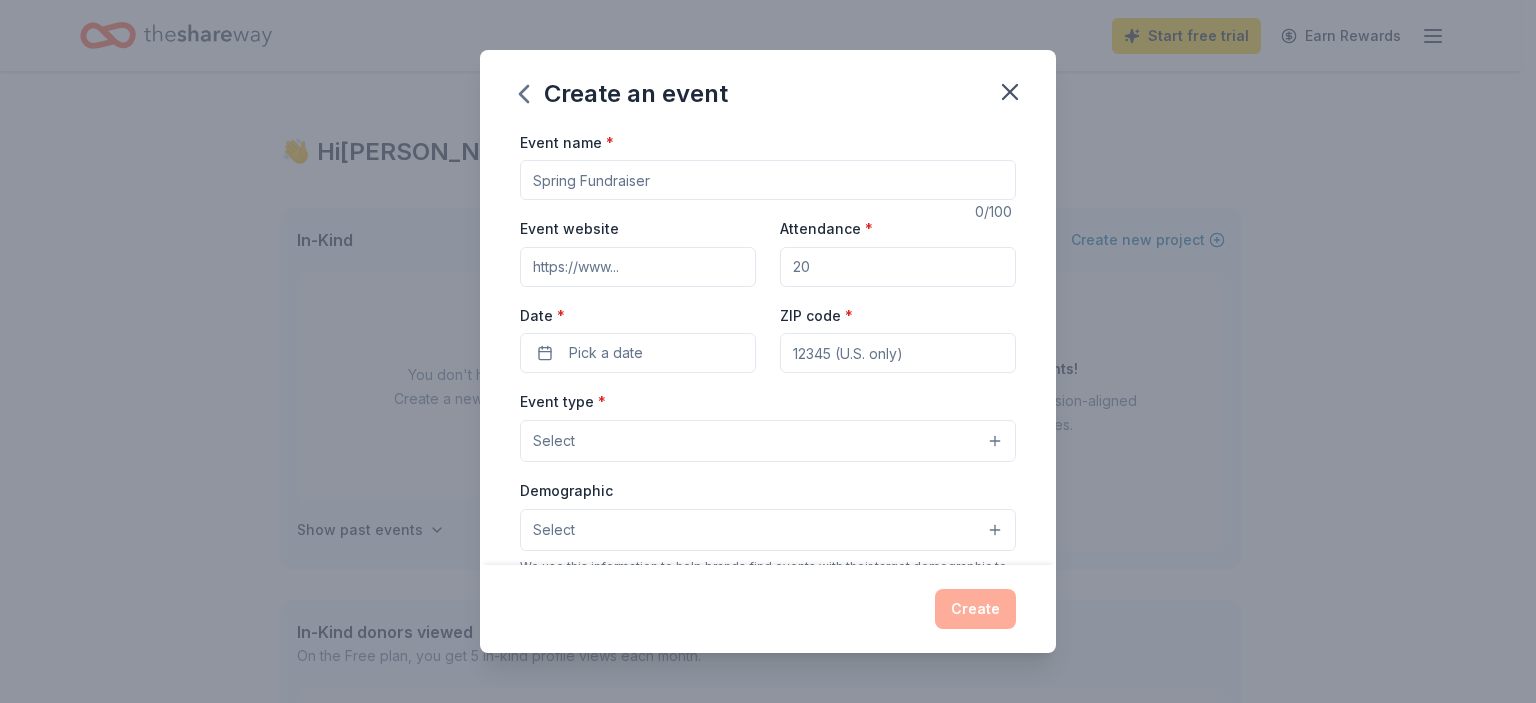 drag, startPoint x: 664, startPoint y: 178, endPoint x: 455, endPoint y: 198, distance: 209.95476 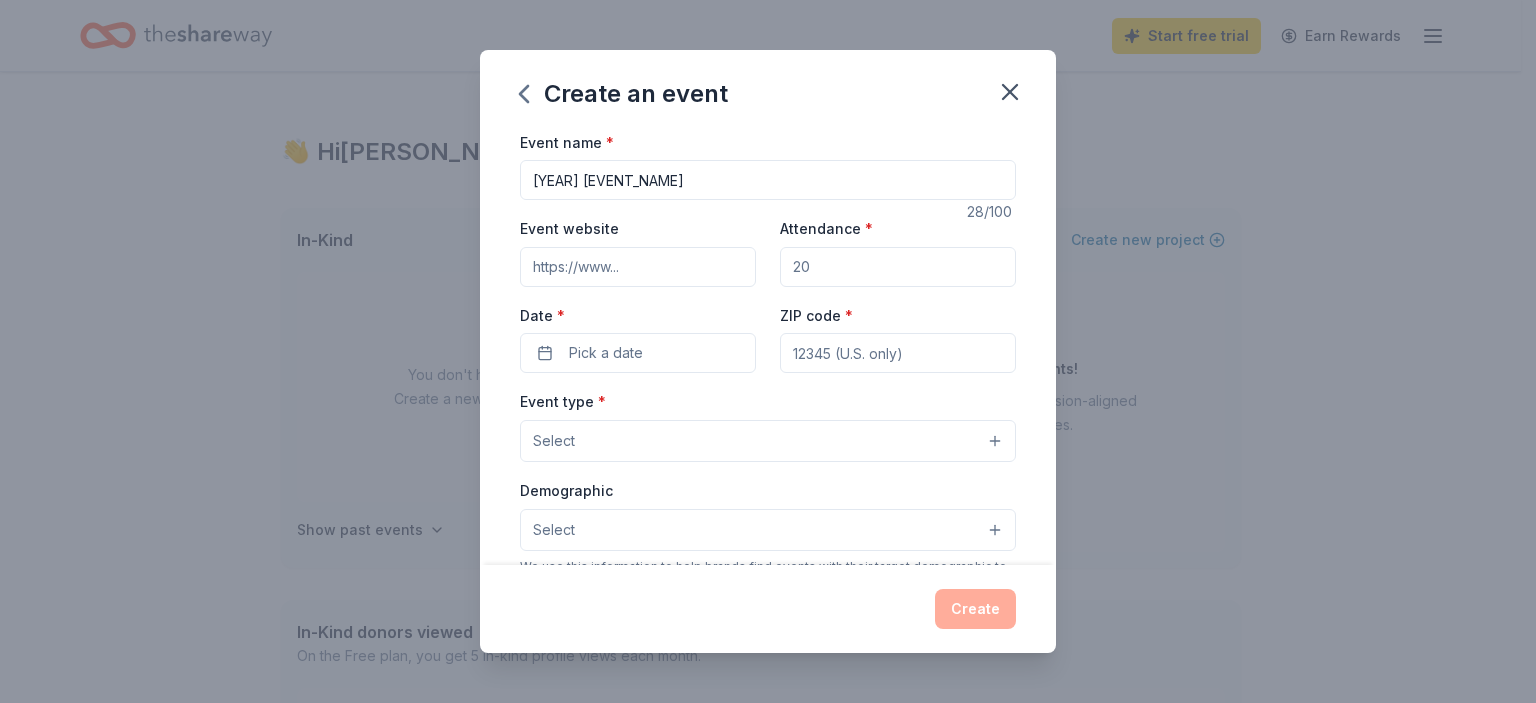 type on "[YEAR] [EVENT_NAME]" 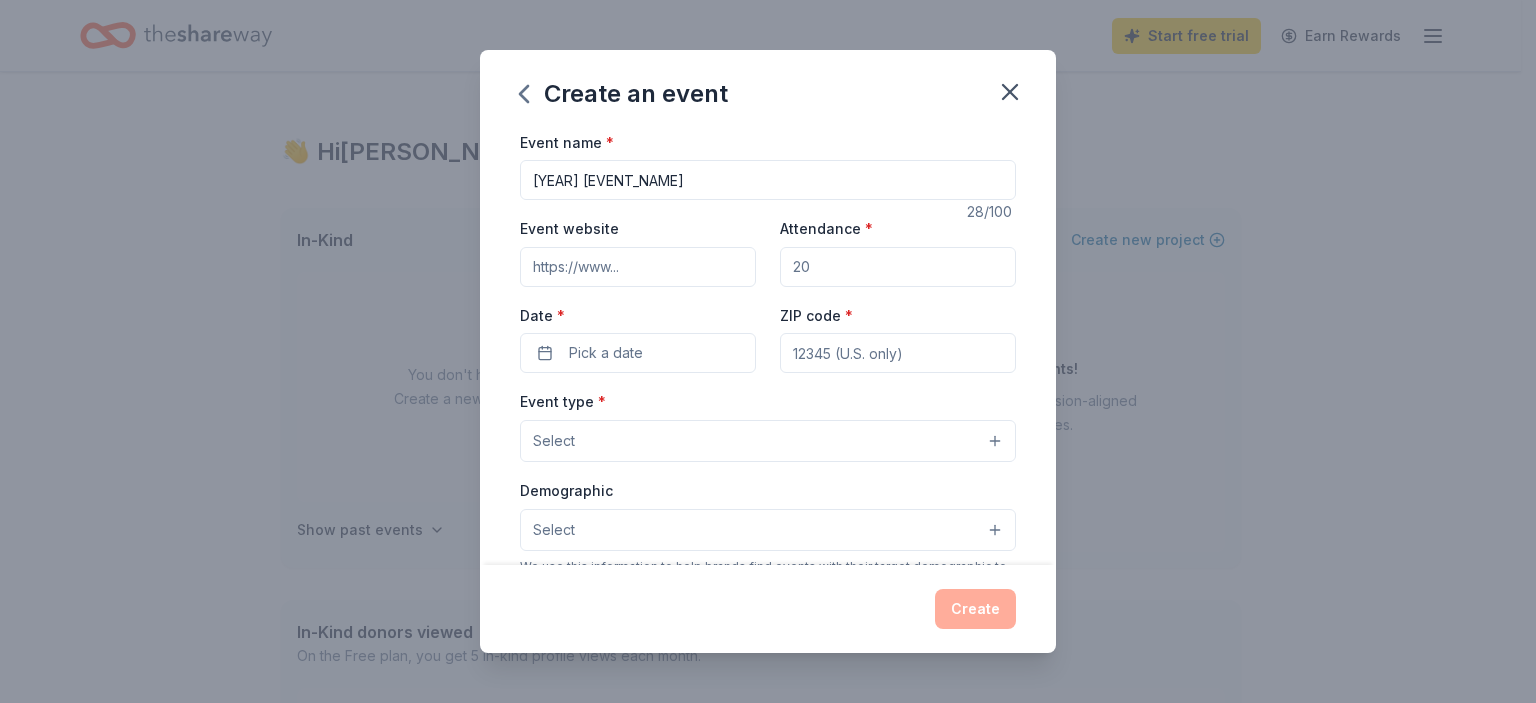 click on "Event website" at bounding box center (638, 267) 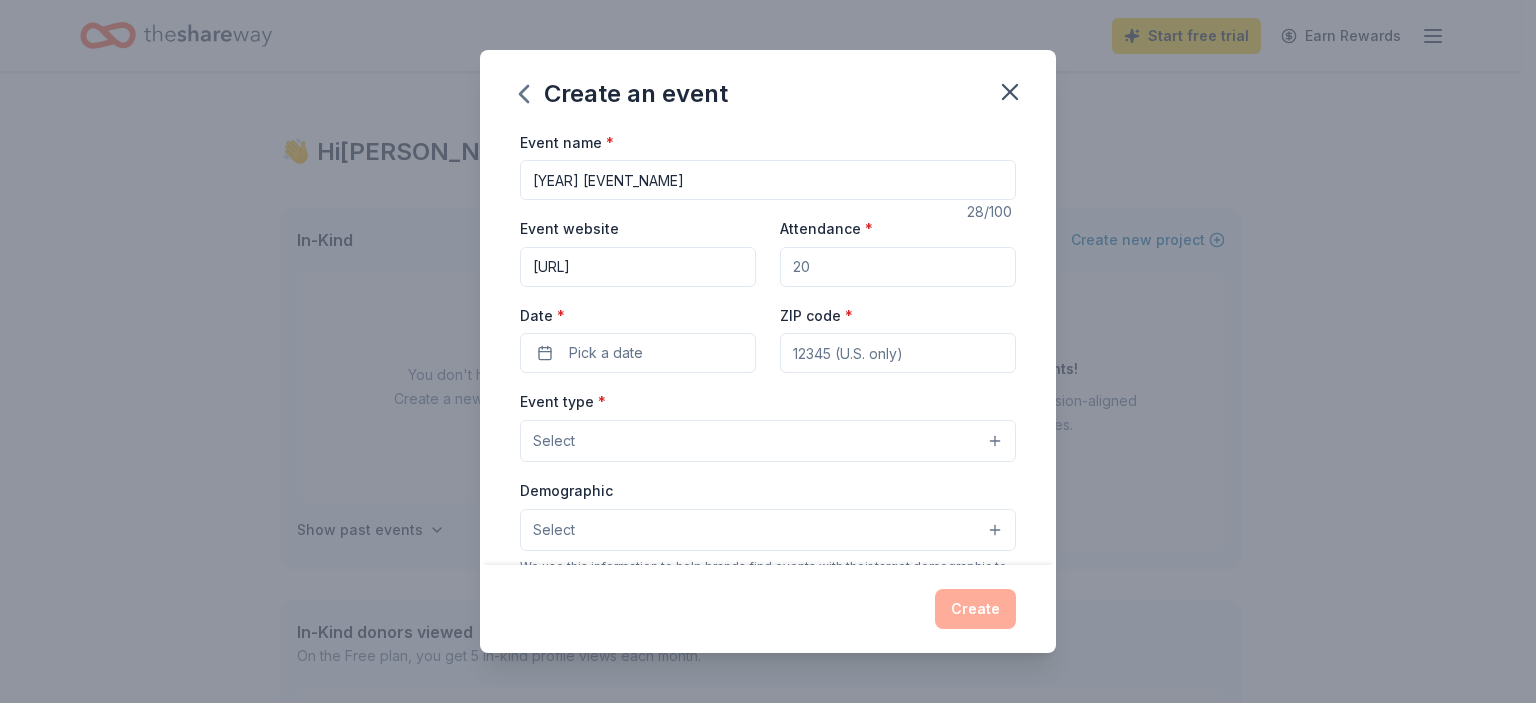 scroll, scrollTop: 0, scrollLeft: 87, axis: horizontal 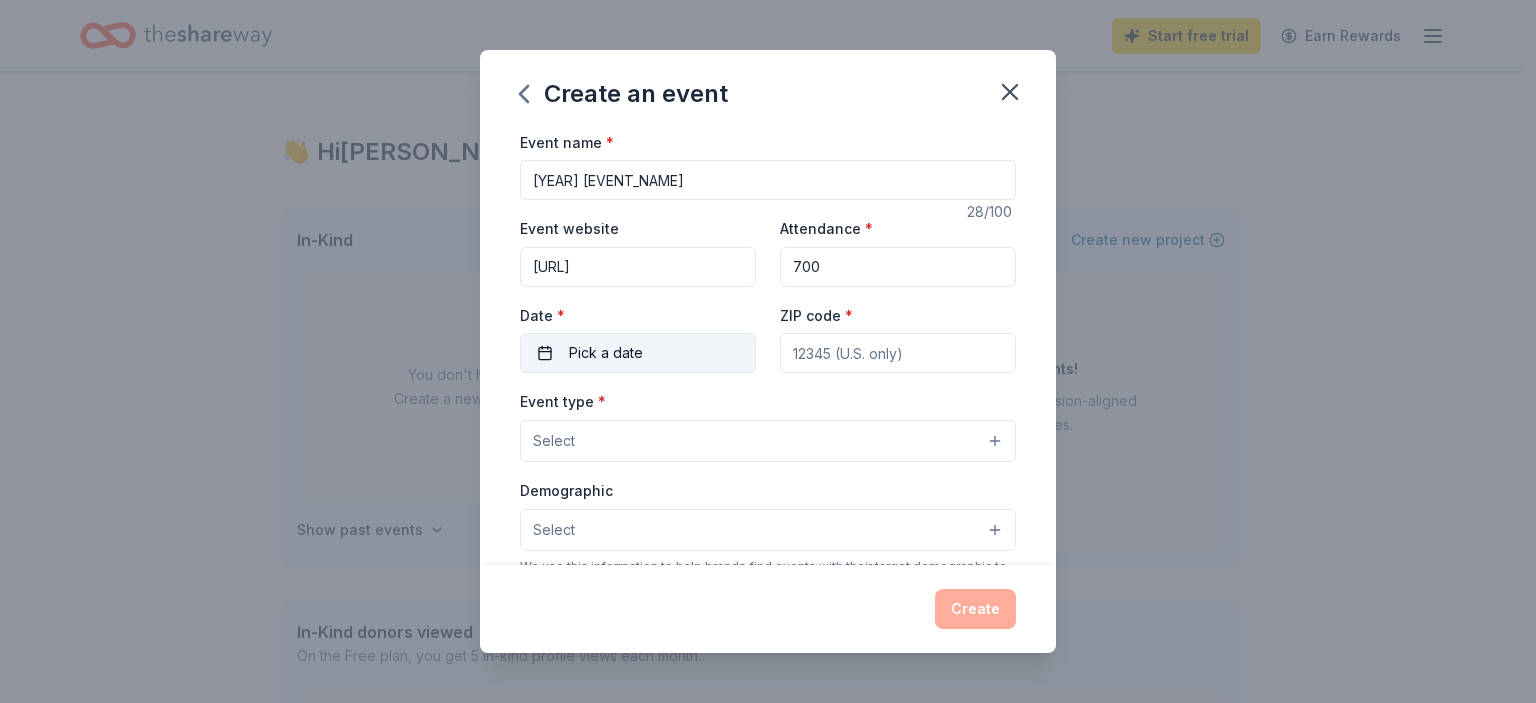 type on "700" 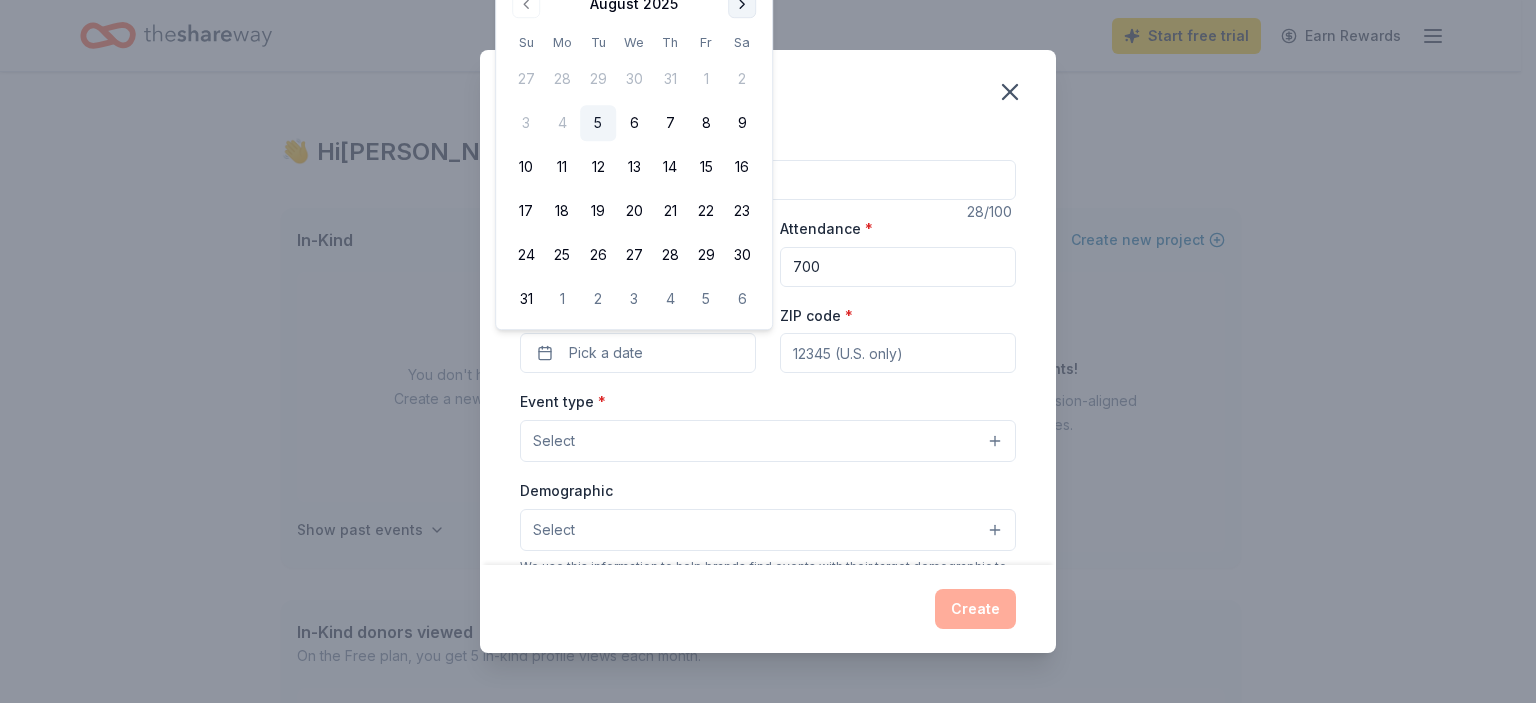 click at bounding box center (742, 4) 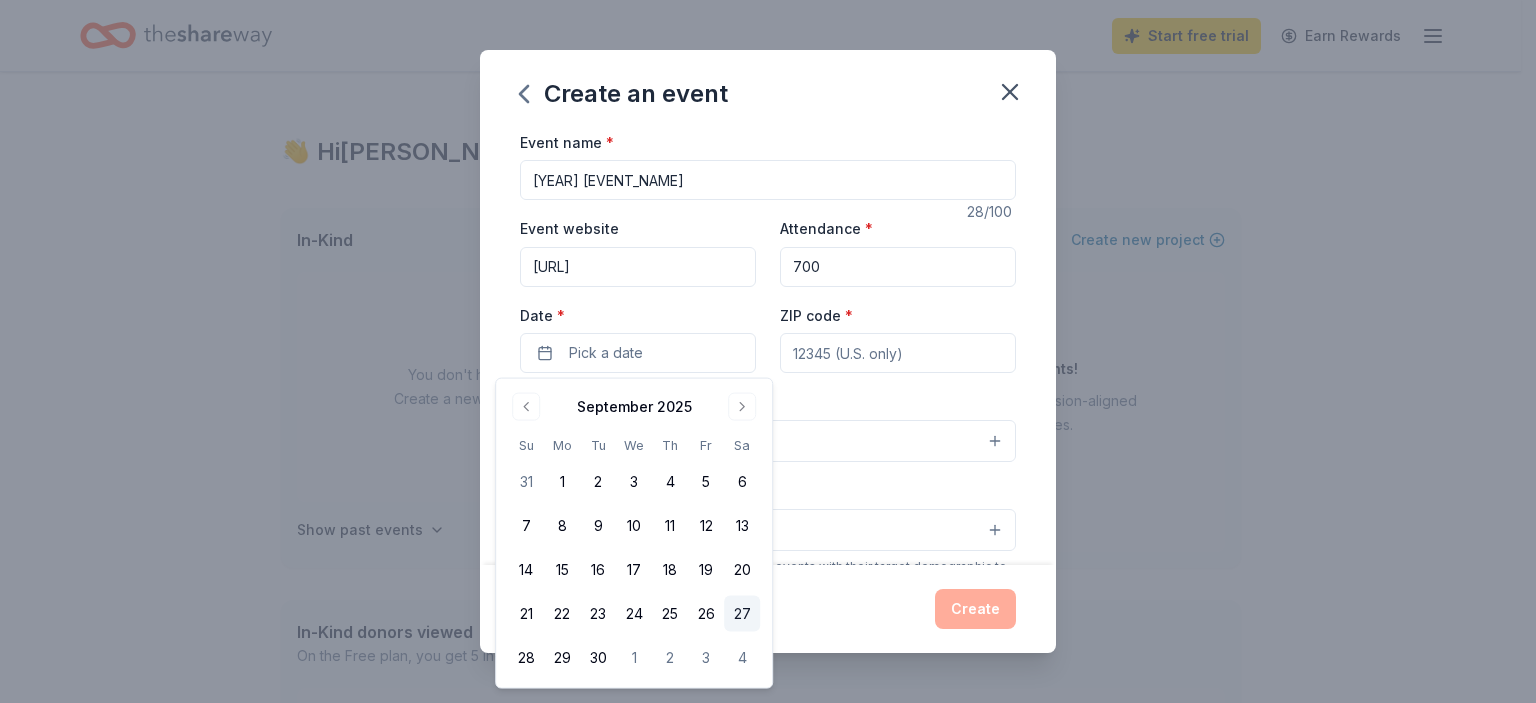 click on "27" at bounding box center [742, 614] 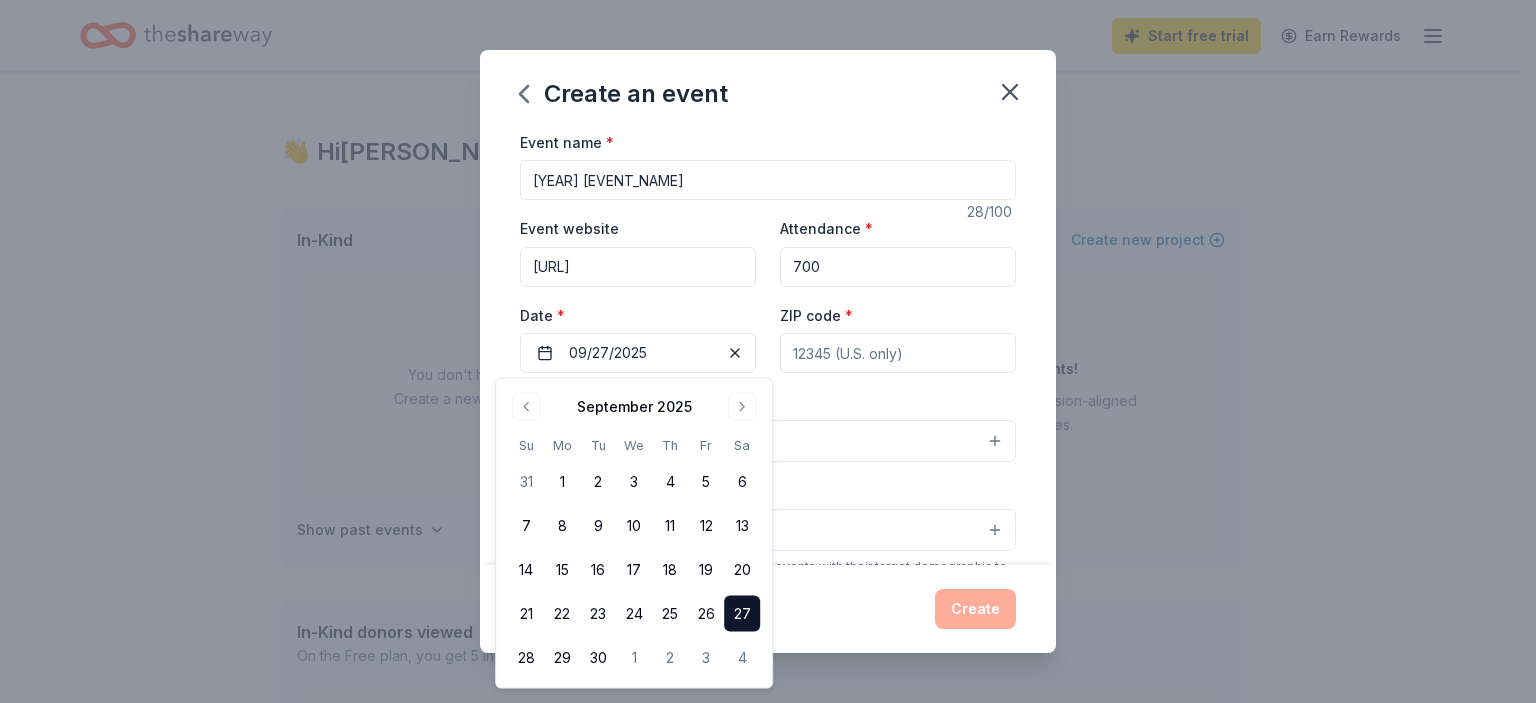 click on "ZIP code *" at bounding box center (898, 353) 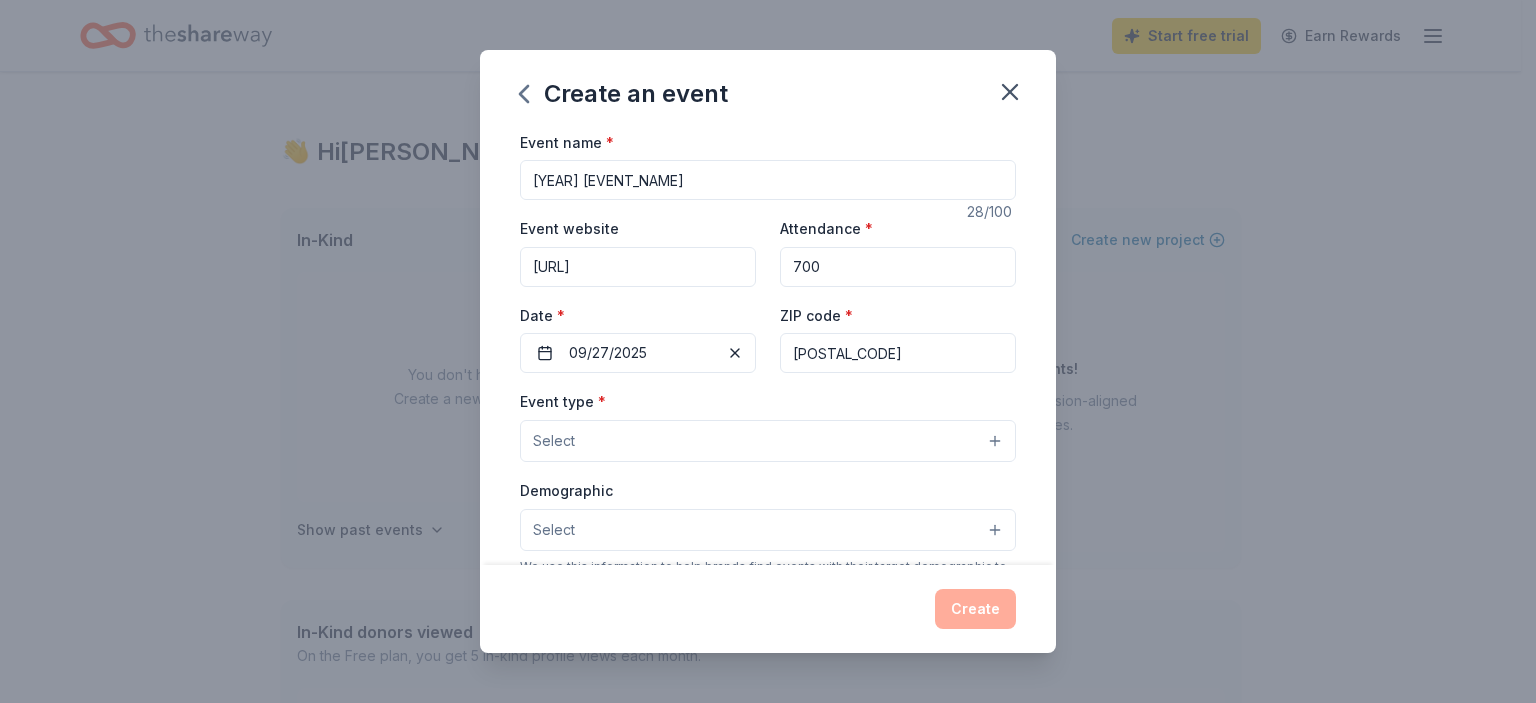 type on "[POSTAL_CODE]" 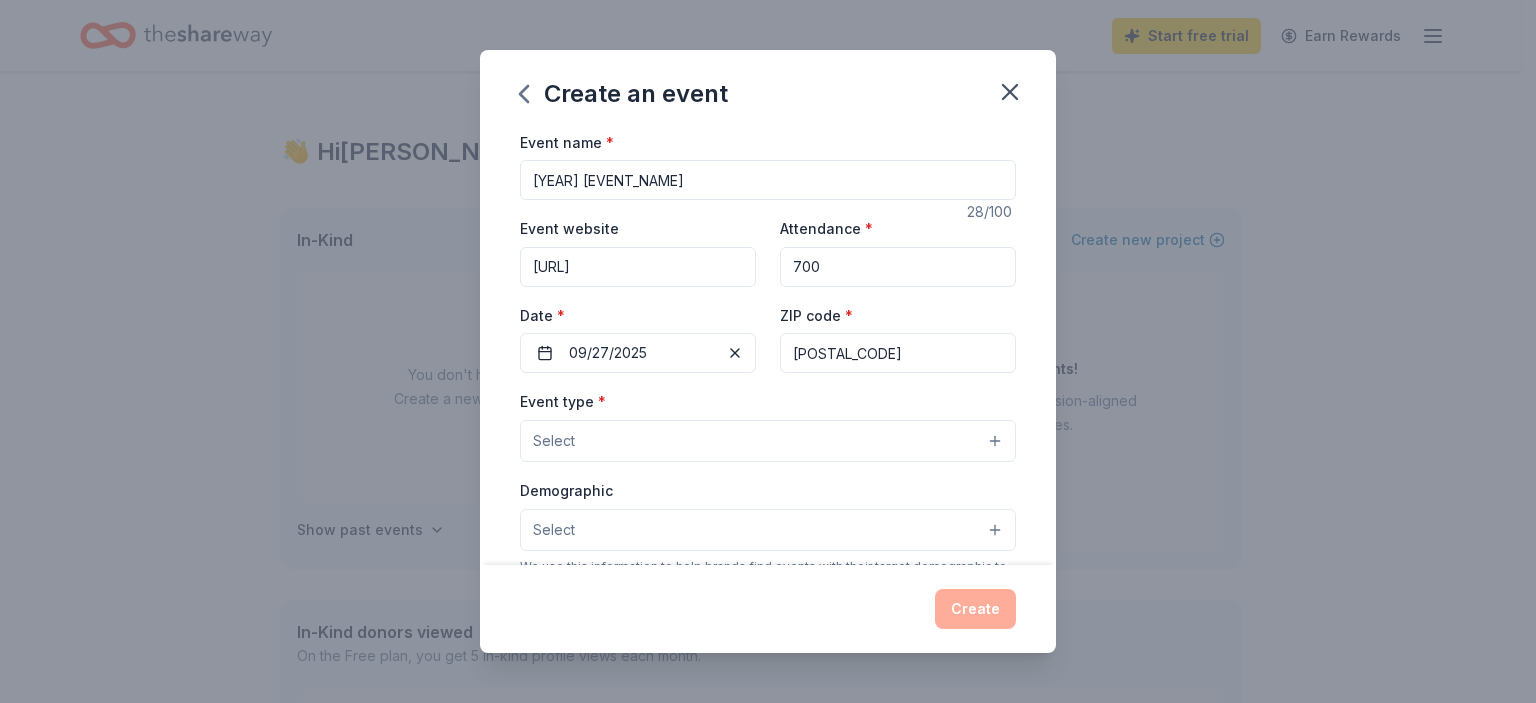 click on "Select" at bounding box center [768, 441] 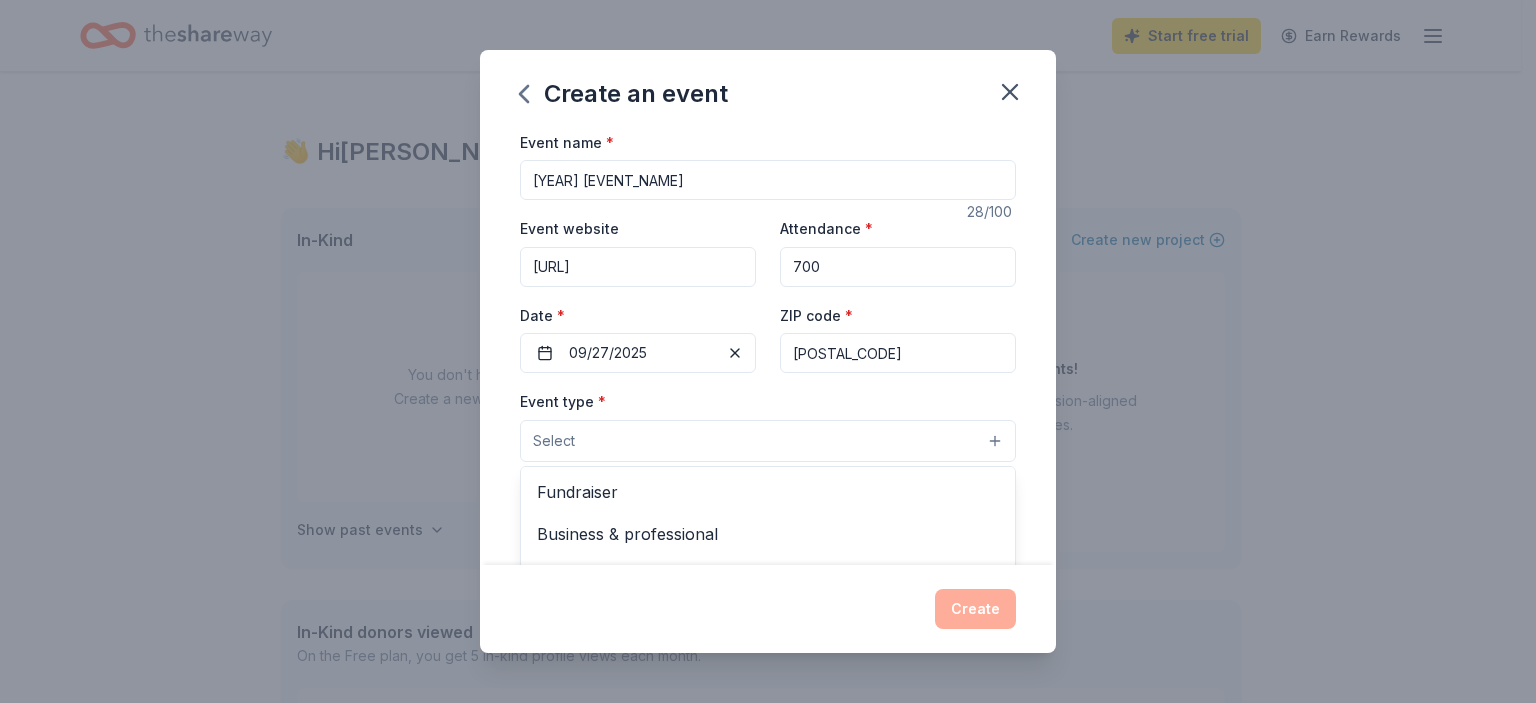 scroll, scrollTop: 200, scrollLeft: 0, axis: vertical 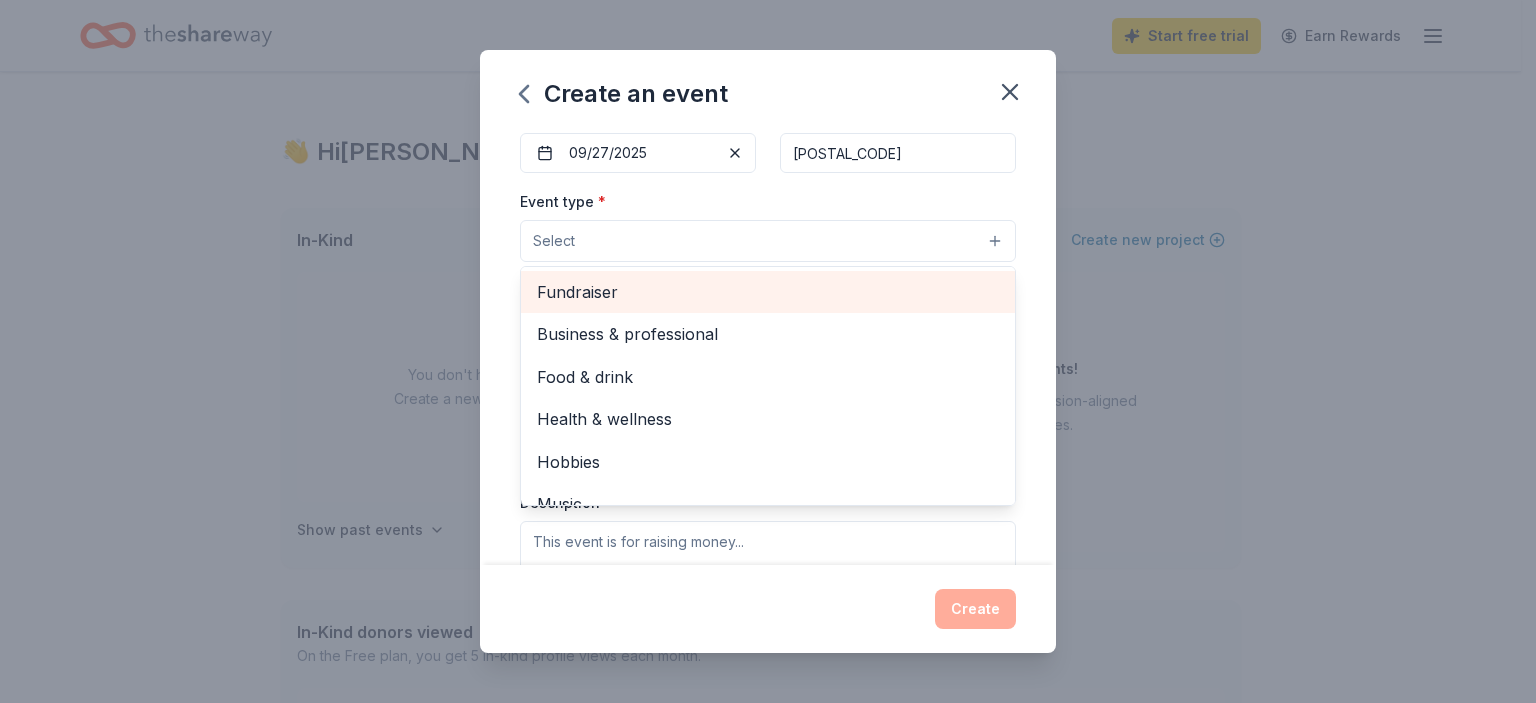 click on "Fundraiser" at bounding box center [768, 292] 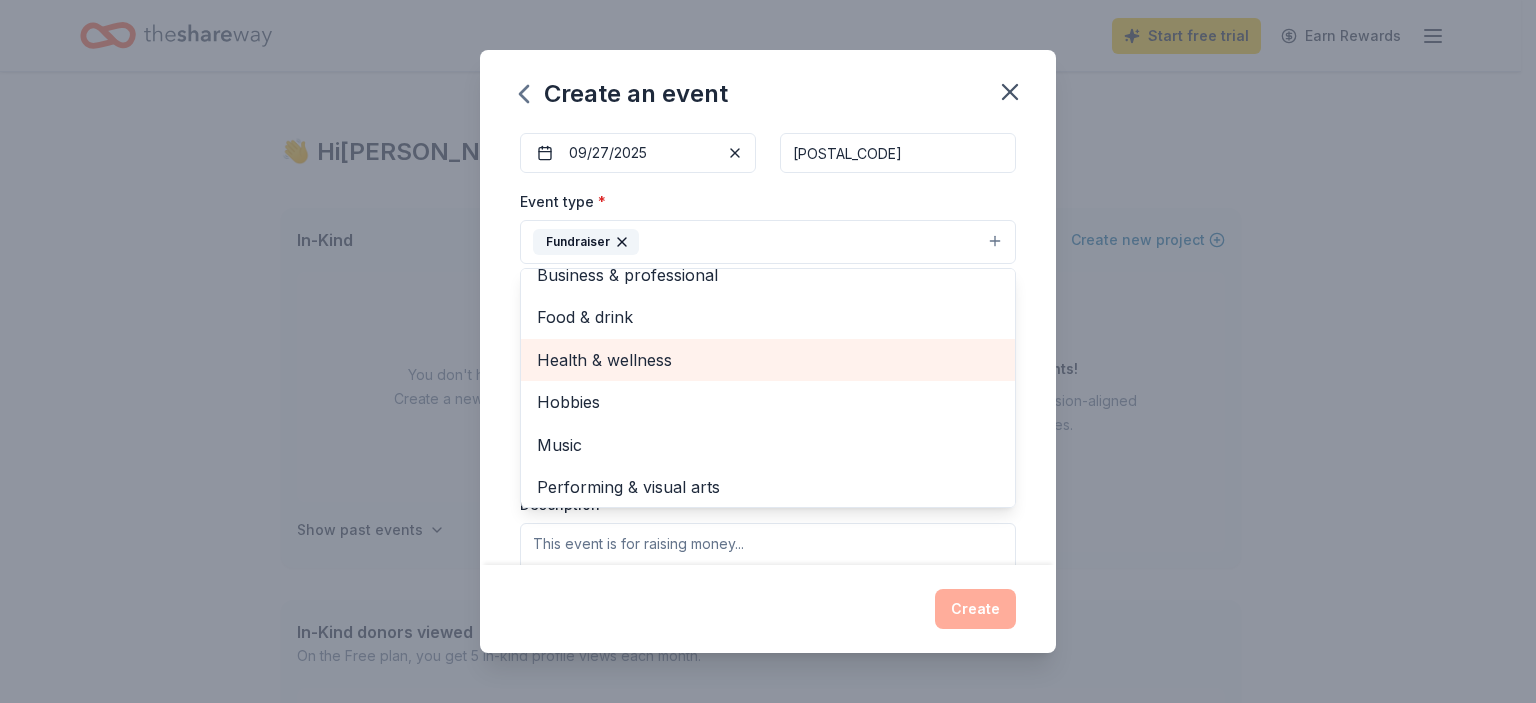 scroll, scrollTop: 24, scrollLeft: 0, axis: vertical 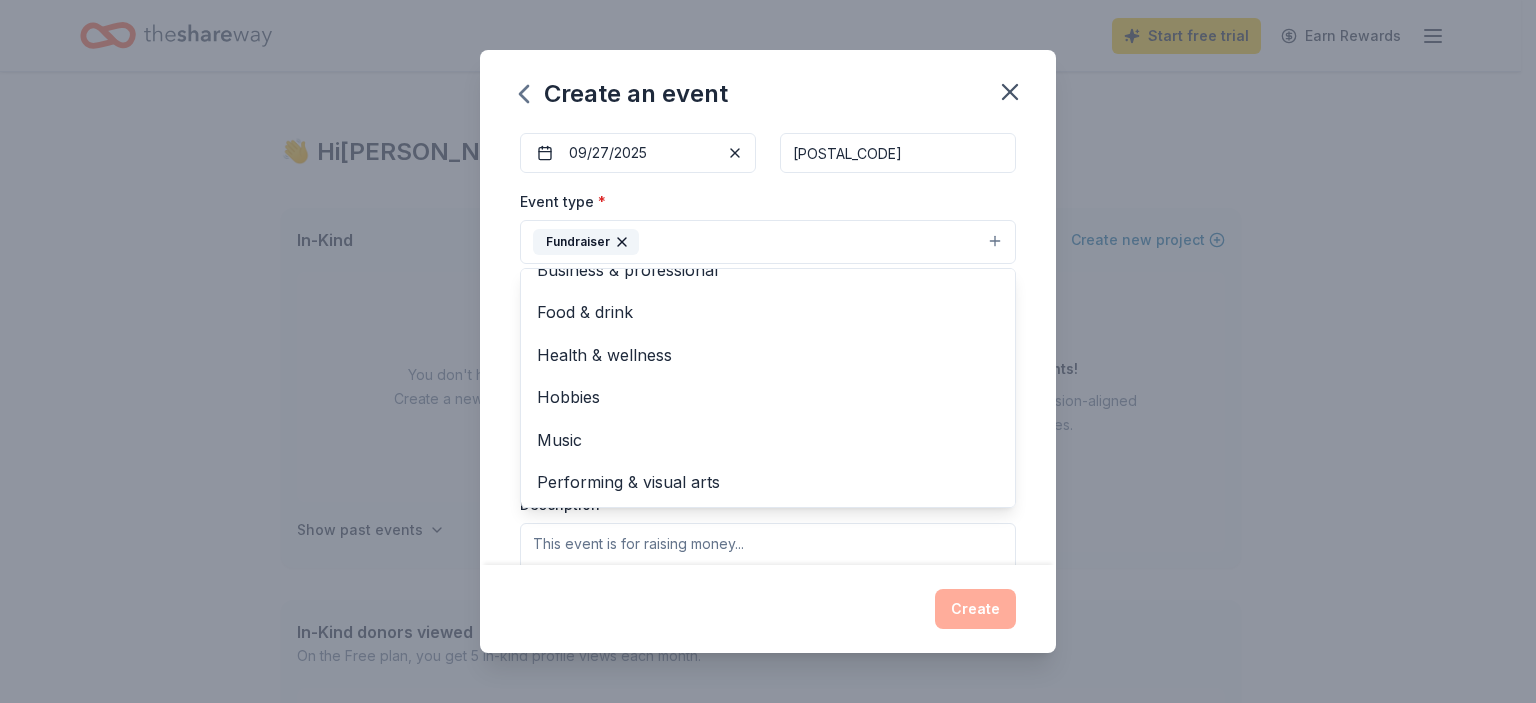 click on "Event name * [YEAR] [EVENT_NAME] [DATE] Event website [URL] Attendance * [NUMBER] Date * [DATE] ZIP code * [POSTAL_CODE] Event type * Fundraiser Business & professional Food & drink Health & wellness Hobbies Music Performing & visual arts Demographic Select We use this information to help brands find events with their target demographic to sponsor their products. Mailing address Apt/unit Description What are you looking for? * Auction & raffle Meals Snacks Desserts Alcohol Beverages Send me reminders Email me reminders of donor application deadlines Recurring event" at bounding box center (768, 348) 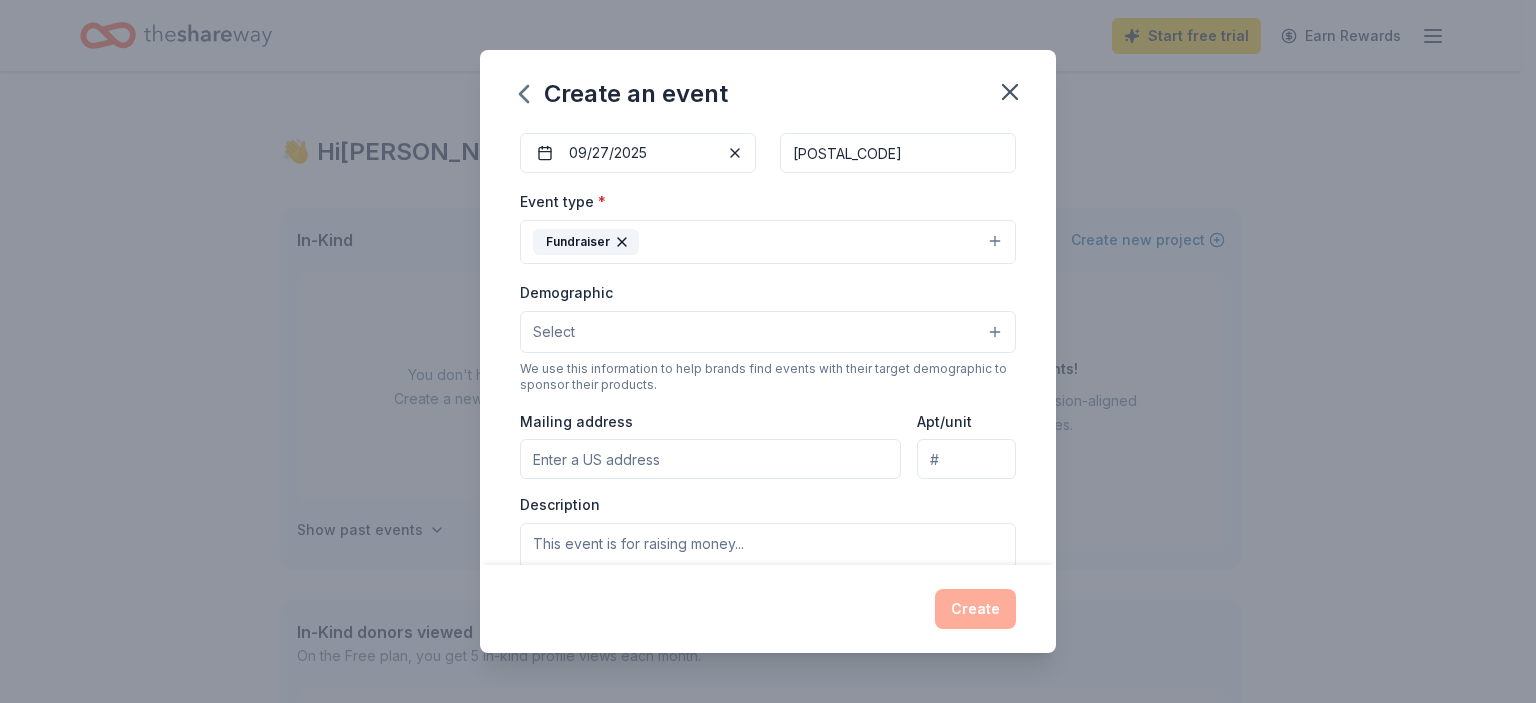 click on "Select" at bounding box center (768, 332) 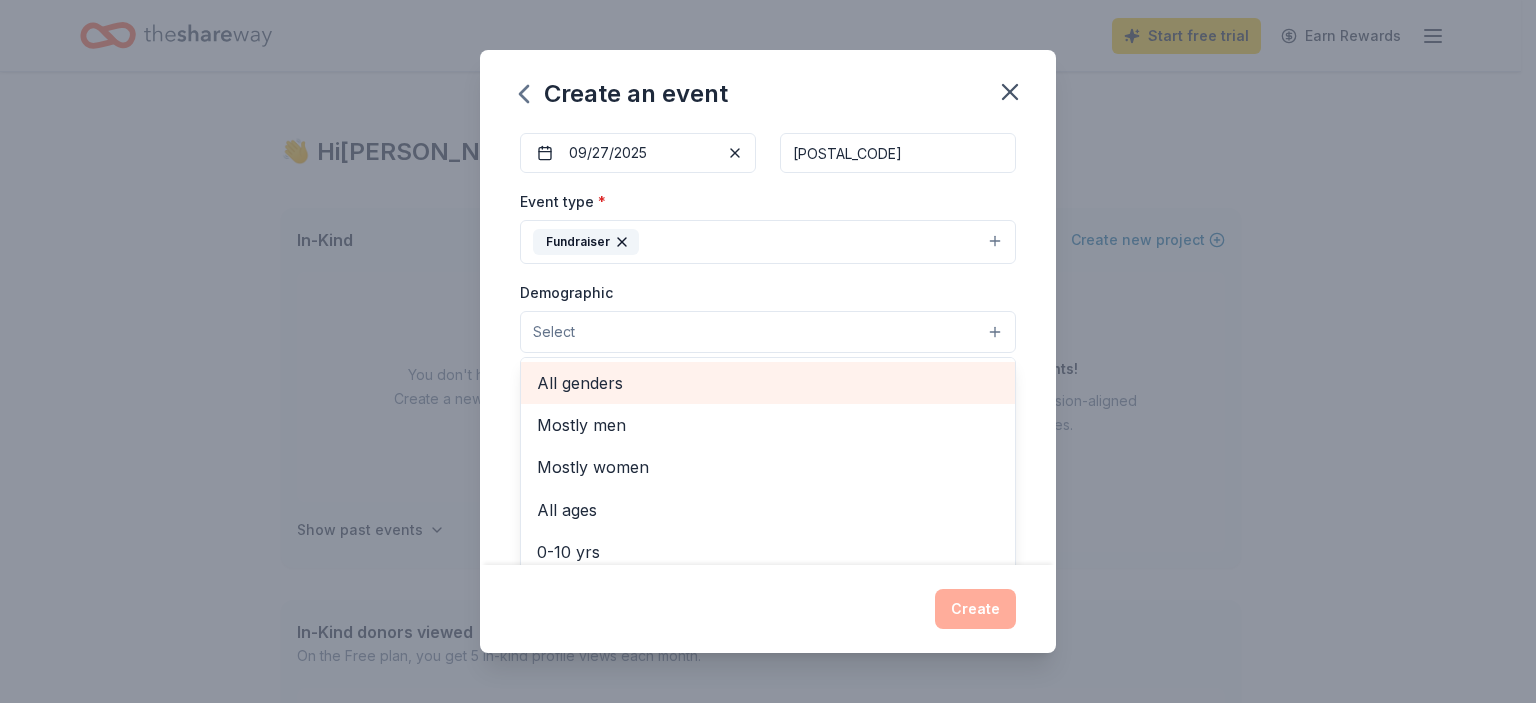 click on "All genders" at bounding box center [768, 383] 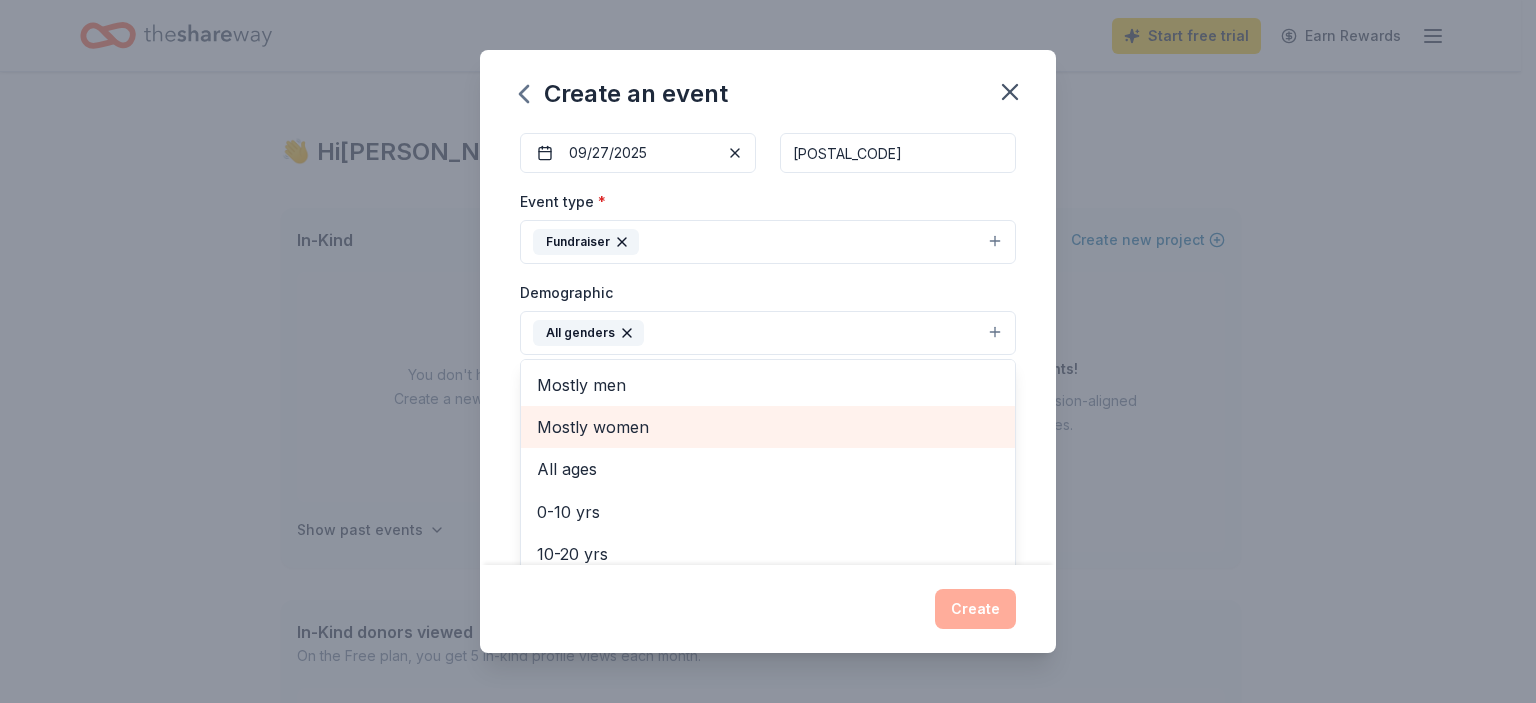 scroll, scrollTop: 278, scrollLeft: 0, axis: vertical 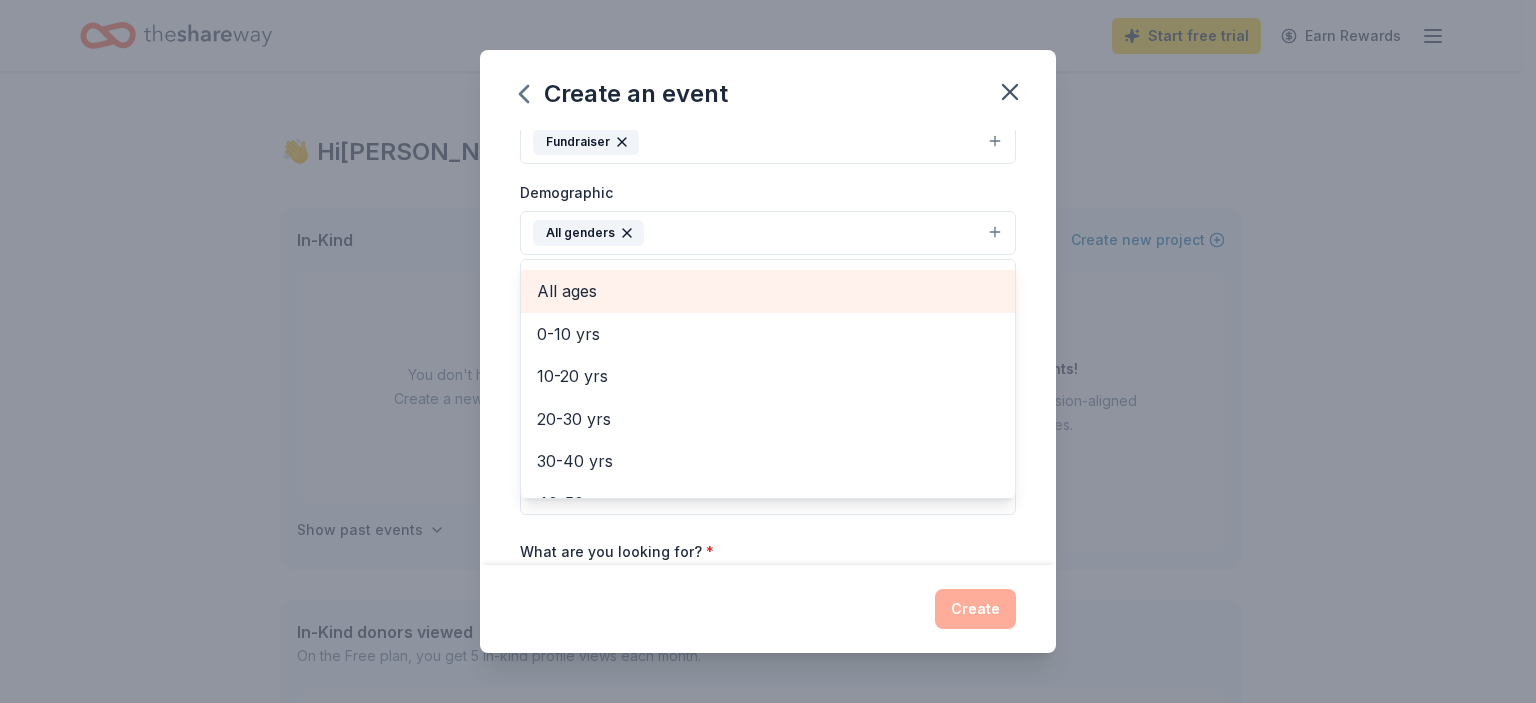 click on "All ages" at bounding box center (768, 291) 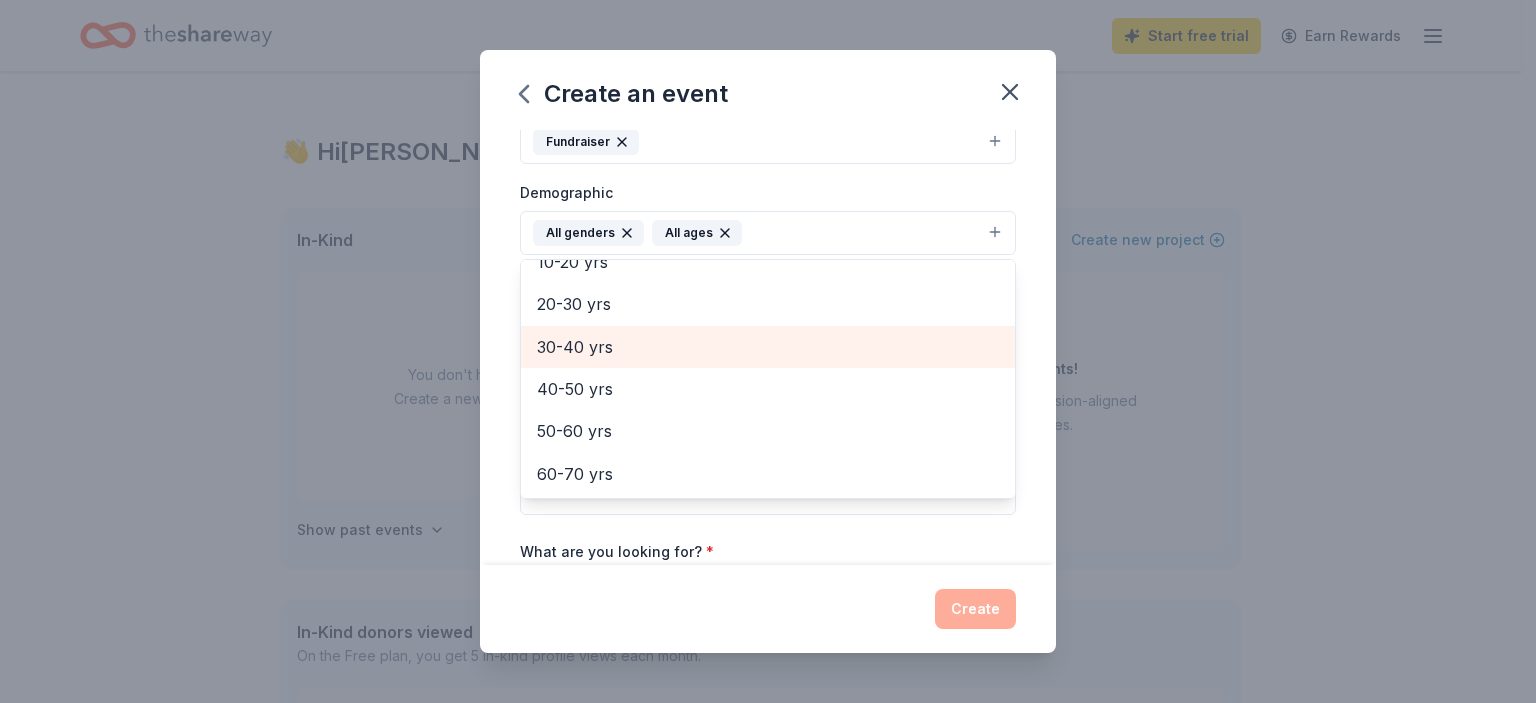 scroll, scrollTop: 236, scrollLeft: 0, axis: vertical 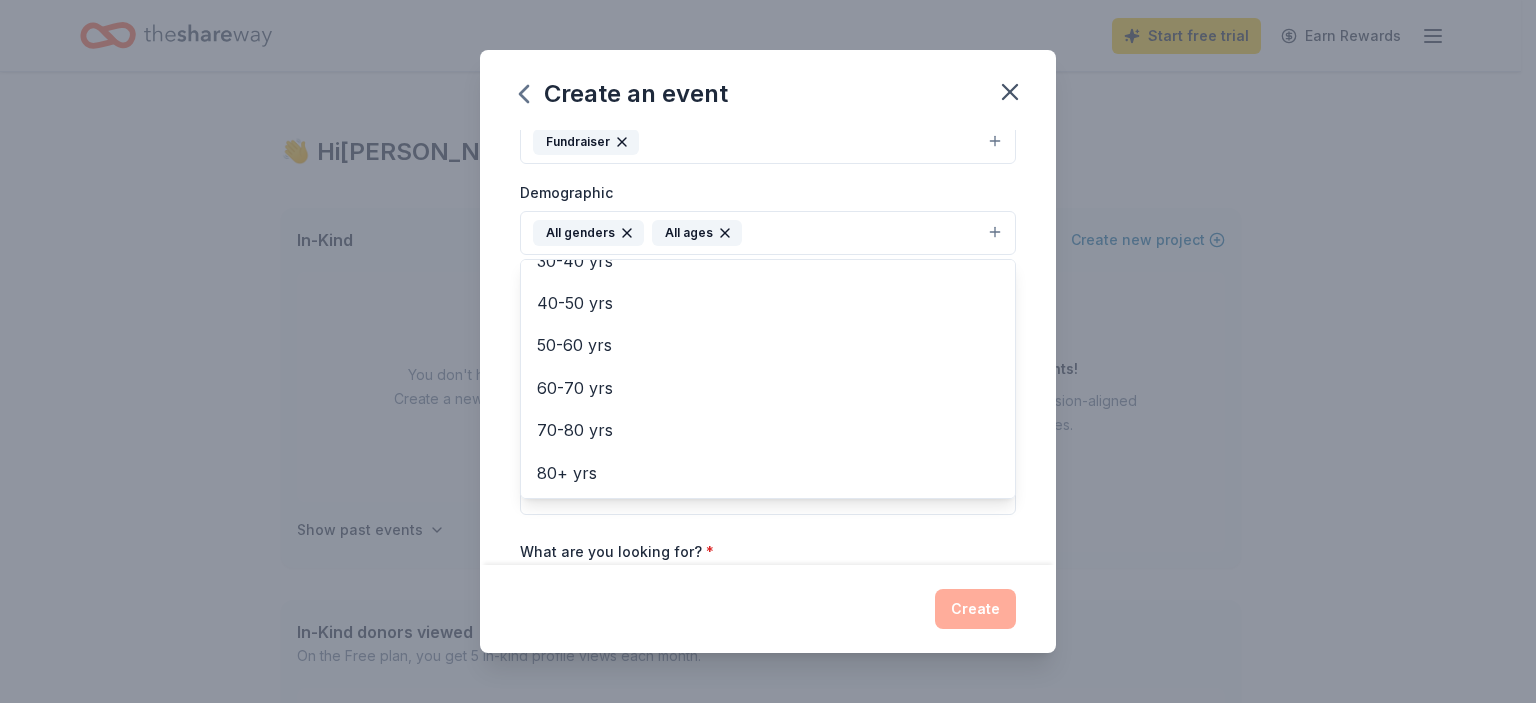 click on "Event name * [YEAR] [EVENT_NAME] [DATE] Event website [URL] Attendance * [NUMBER] Date * [DATE] ZIP code * [POSTAL_CODE] Event type * Fundraiser Demographic All genders All ages All ages We use this information to help brands find events with their target demographic to sponsor their products. Mailing address Apt/unit Description What are you looking for? * Auction & raffle Meals Snacks Desserts Alcohol Beverages Send me reminders Email me reminders of donor application deadlines Recurring event" at bounding box center (768, 348) 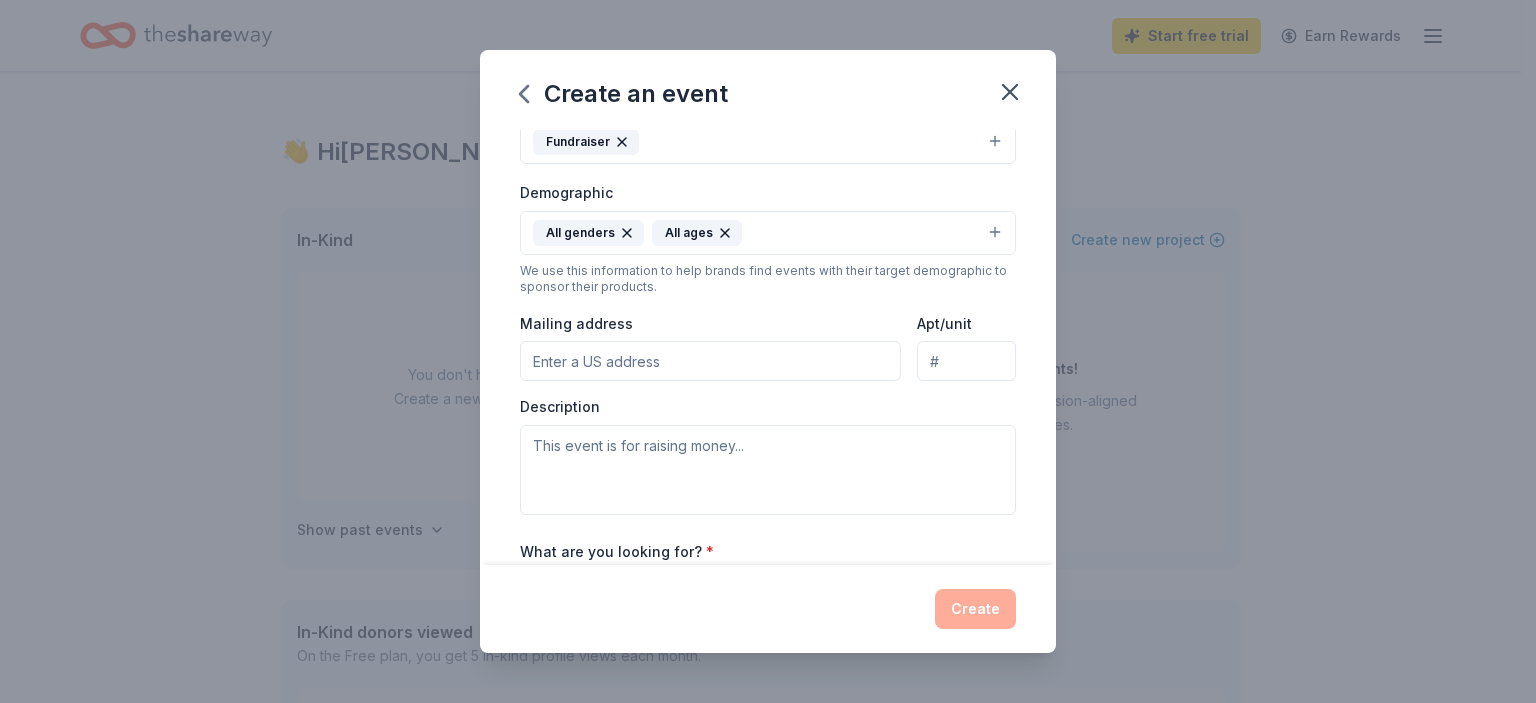 click on "Mailing address" at bounding box center [710, 361] 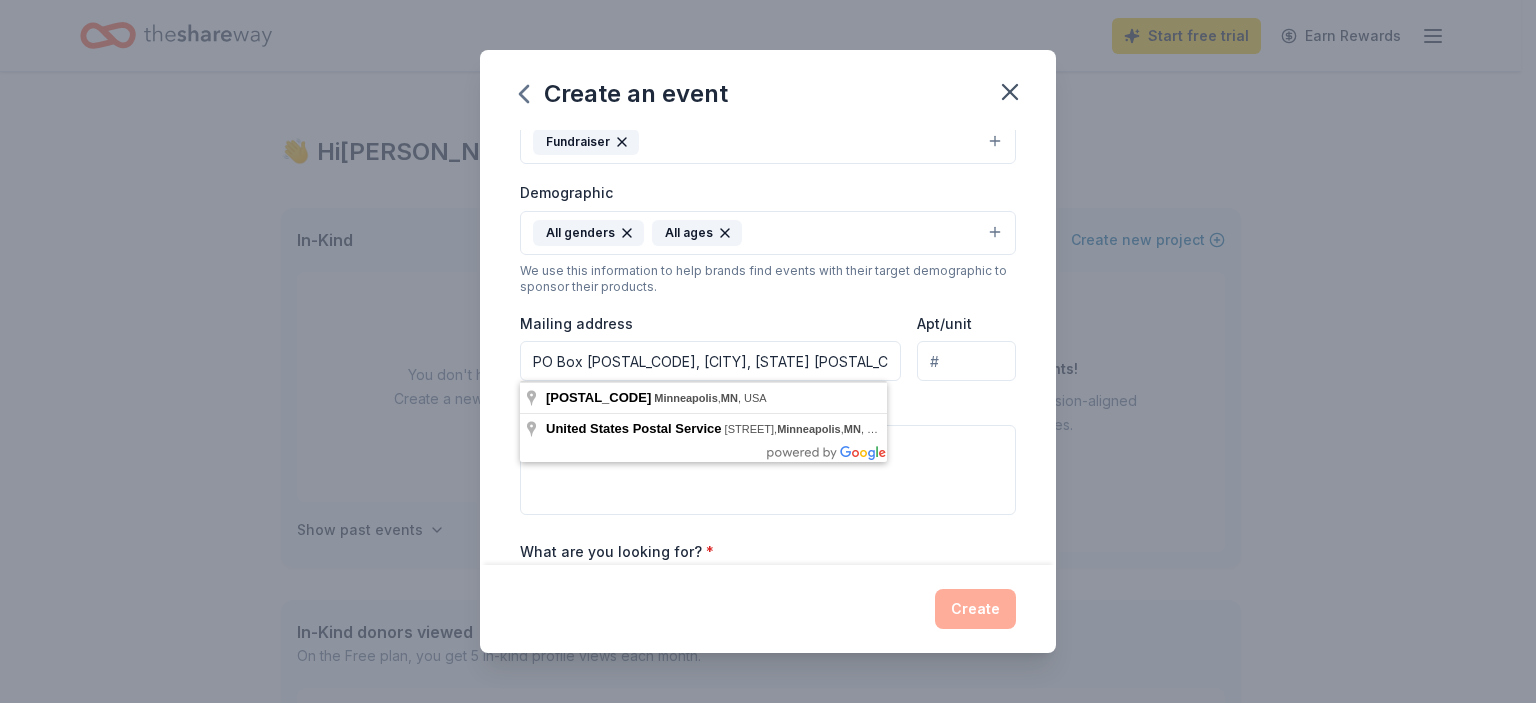 type on "PO Box [POSTAL_CODE], [CITY], [STATE] [POSTAL_CODE]" 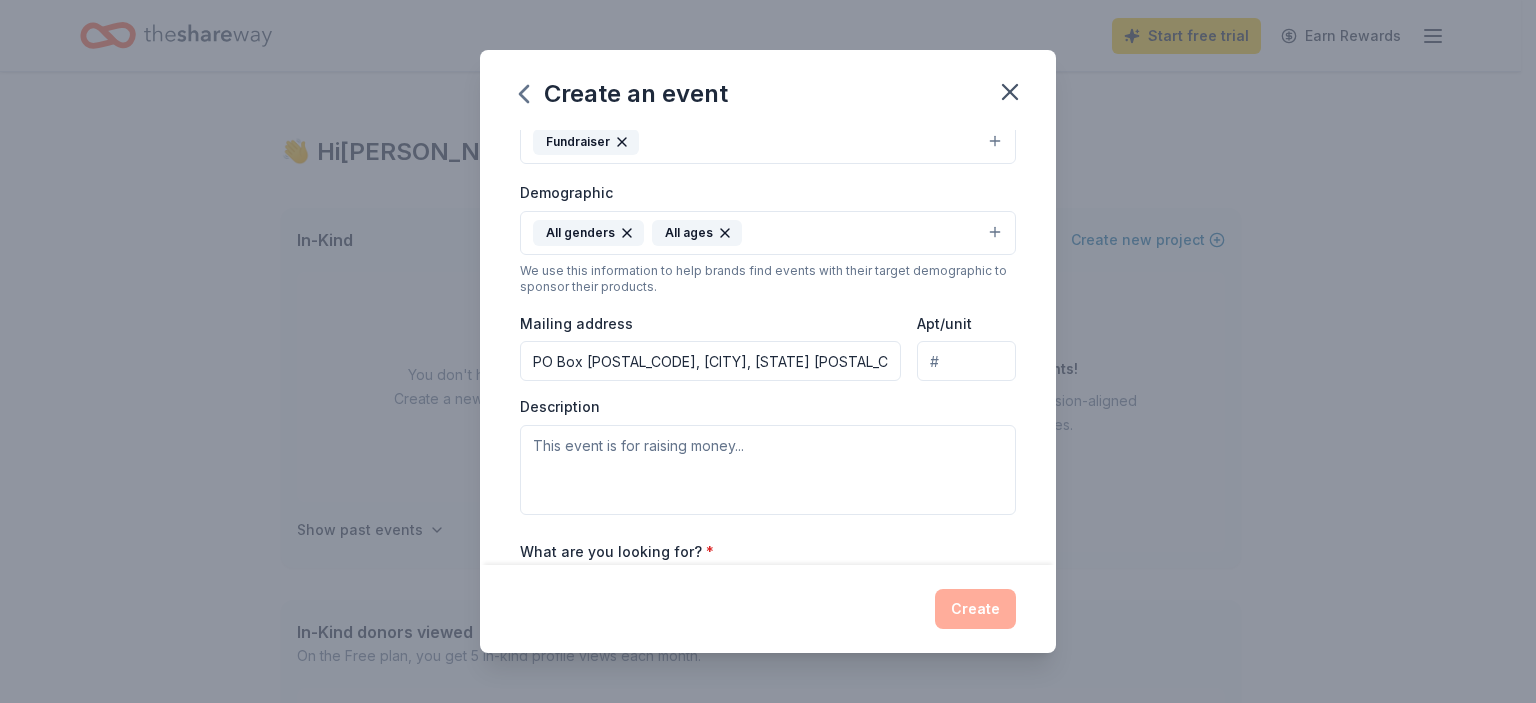 click on "Event type * Fundraiser Demographic All genders All ages We use this information to help brands find events with their target demographic to sponsor their products. Mailing address PO Box [POSTAL_CODE], [CITY], [STATE] [POSTAL_CODE] Apt/unit Description" at bounding box center (768, 301) 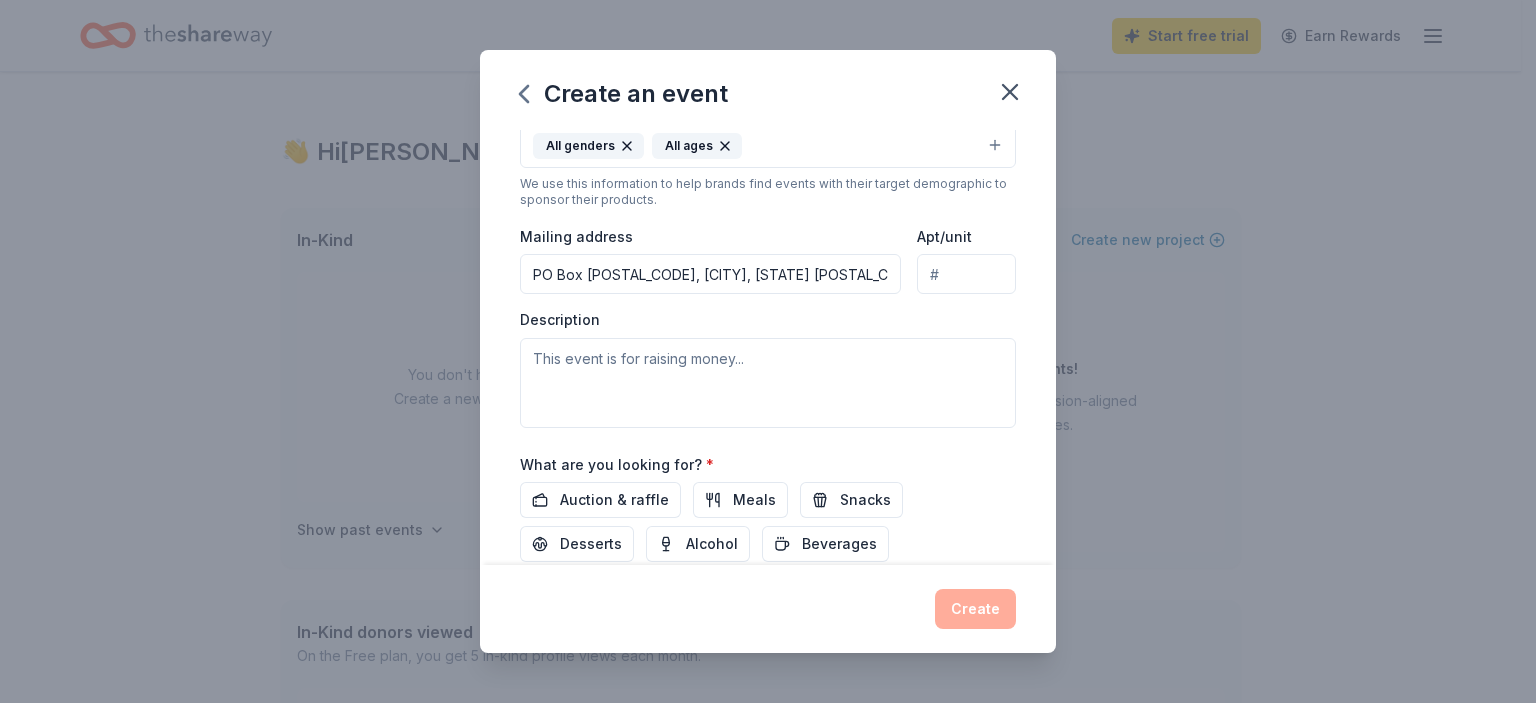 scroll, scrollTop: 500, scrollLeft: 0, axis: vertical 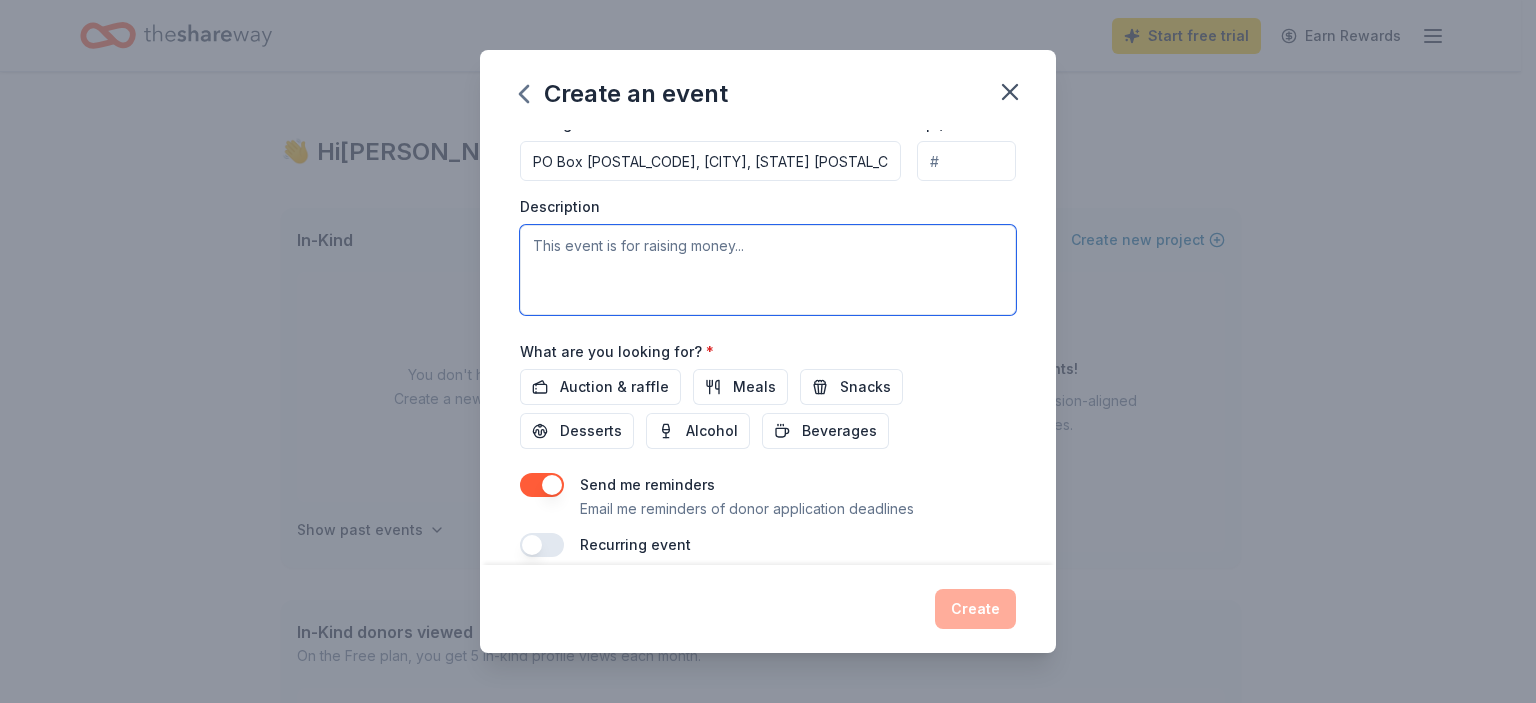 click at bounding box center [768, 270] 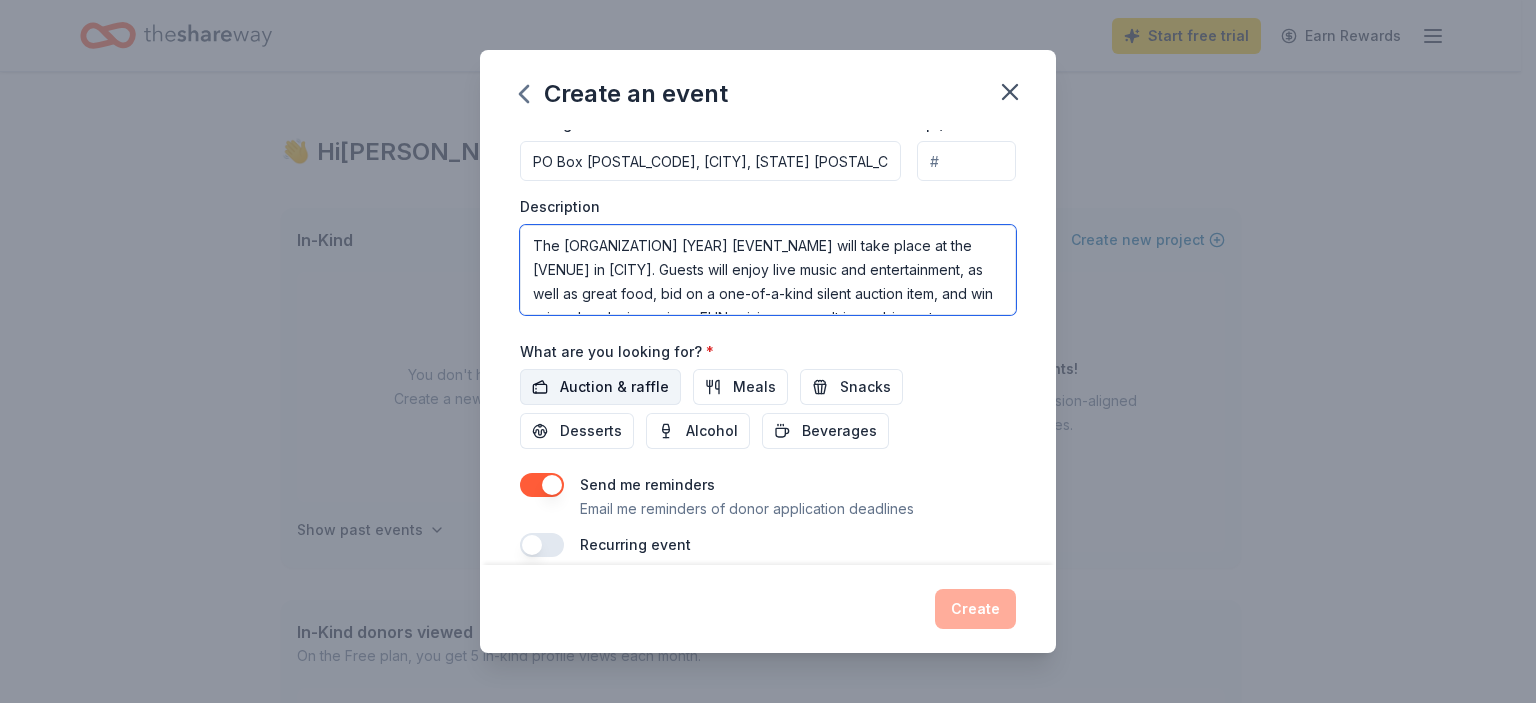 scroll, scrollTop: 84, scrollLeft: 0, axis: vertical 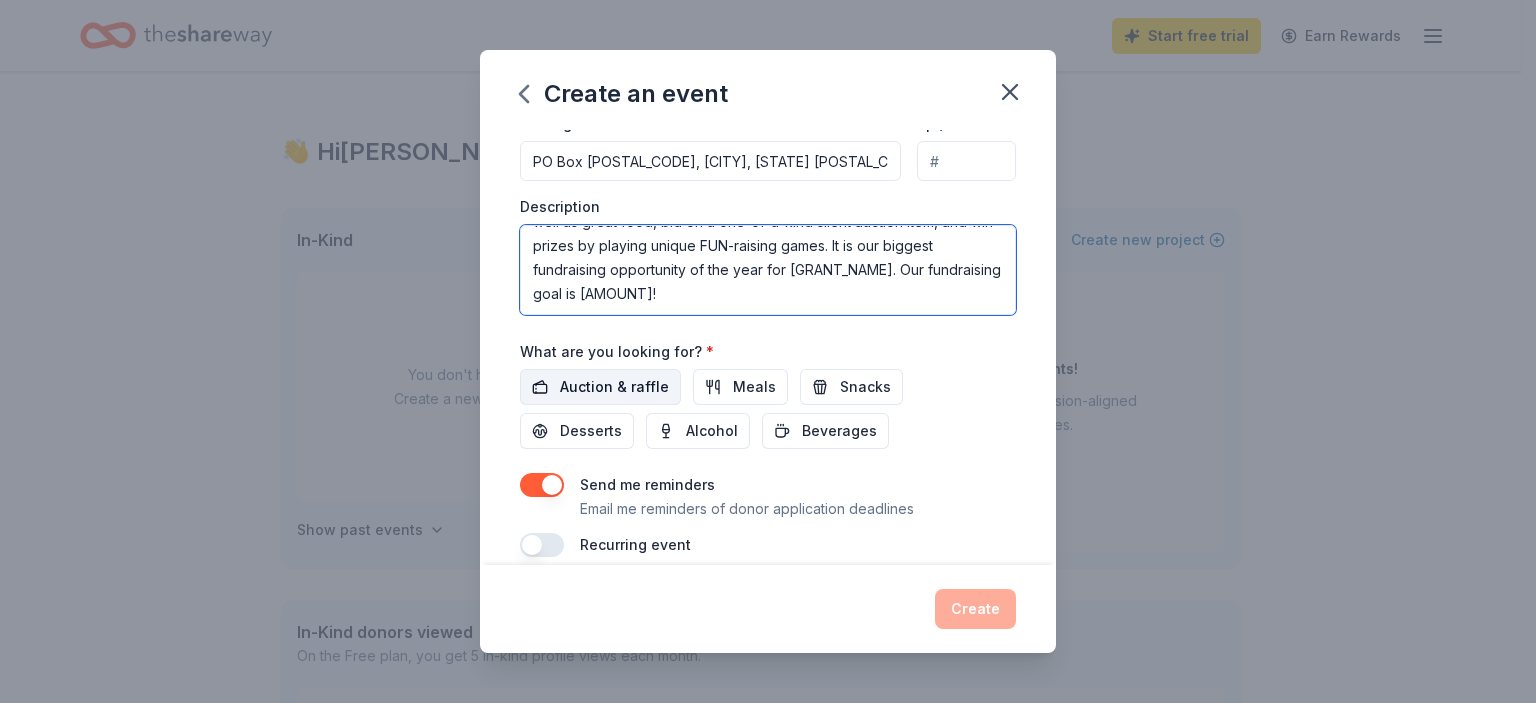 type on "The [ORGANIZATION] [YEAR] [EVENT_NAME] will take place at the [VENUE] in [CITY]. Guests will enjoy live music and entertainment, as well as great food, bid on a one-of-a-kind silent auction item, and win prizes by playing unique FUN-raising games. It is our biggest fundraising opportunity of the year for [GRANT_NAME]. Our fundraising goal is [AMOUNT]!" 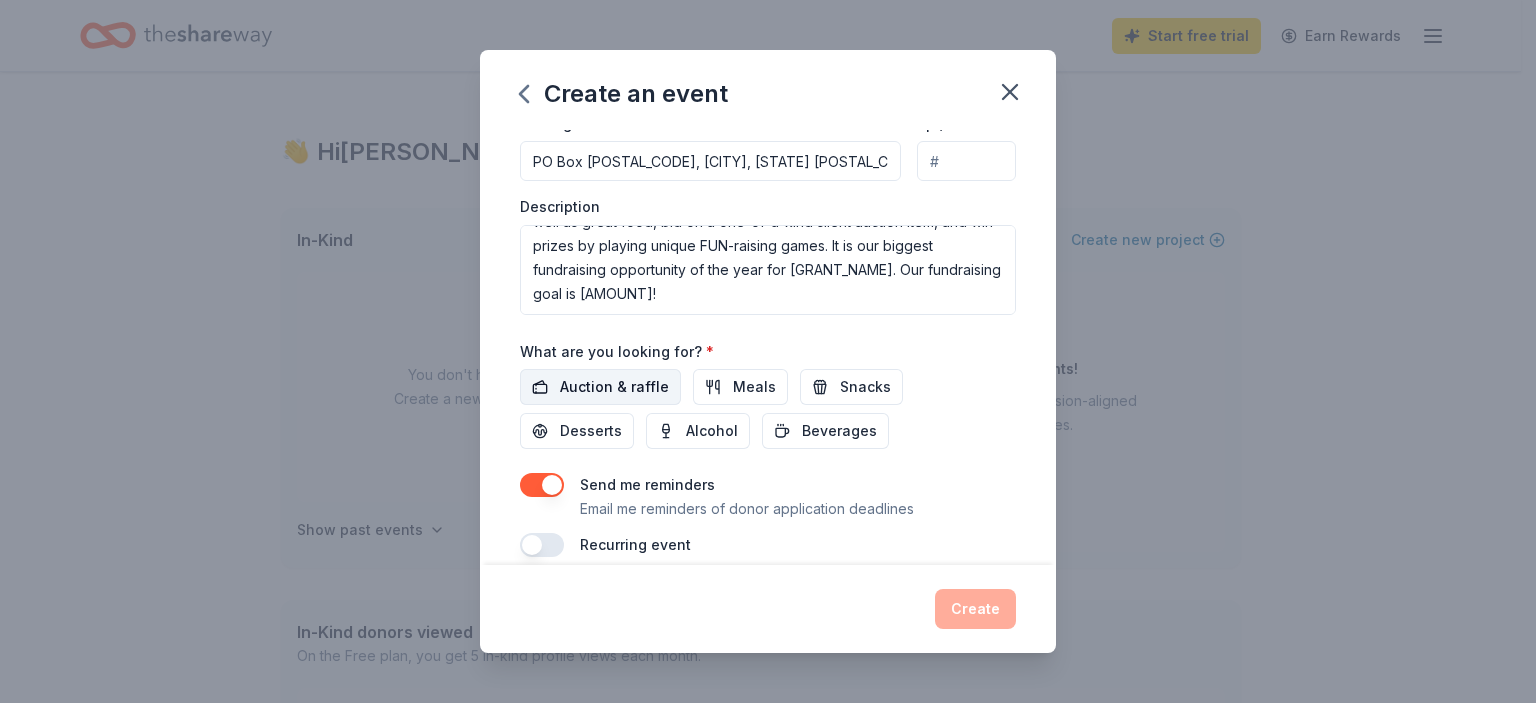 click on "Auction & raffle" at bounding box center [614, 387] 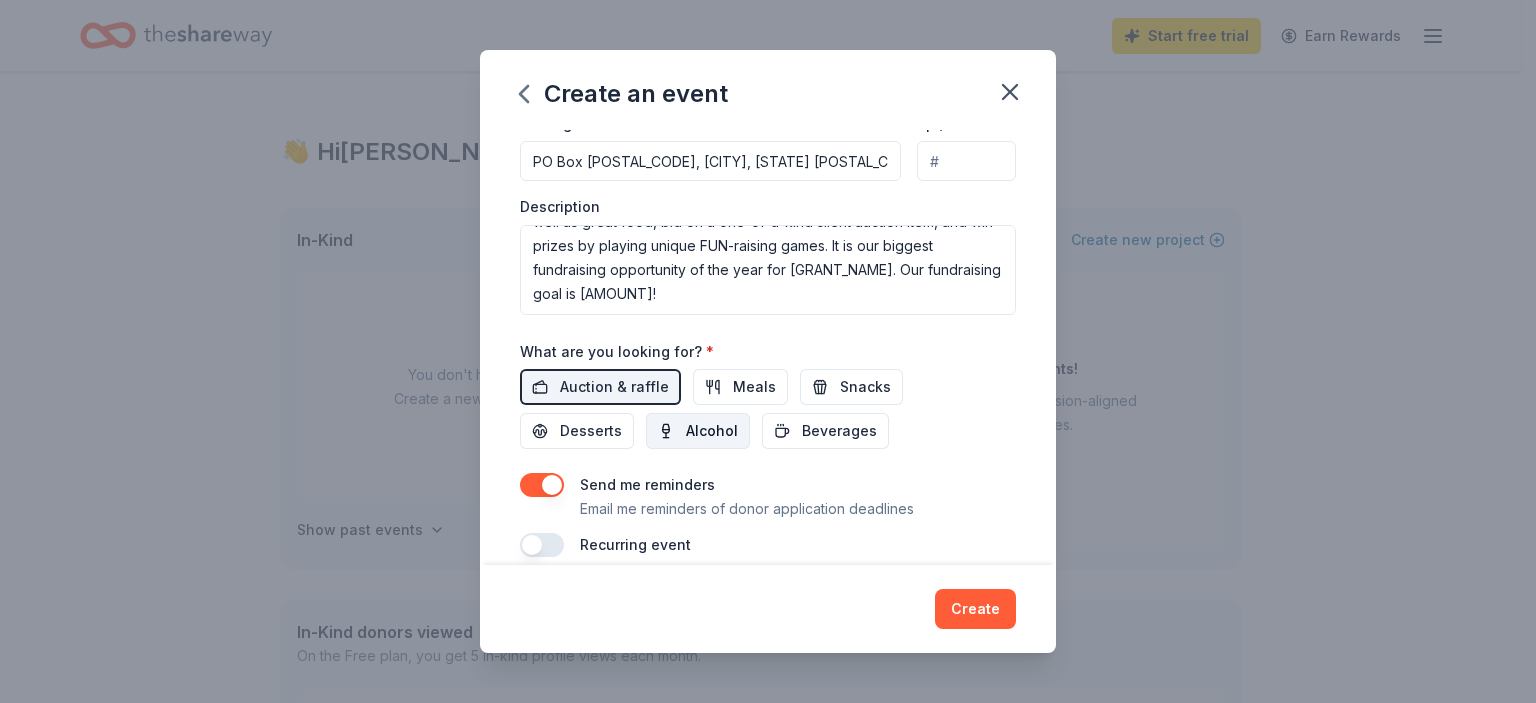click on "Alcohol" at bounding box center [712, 431] 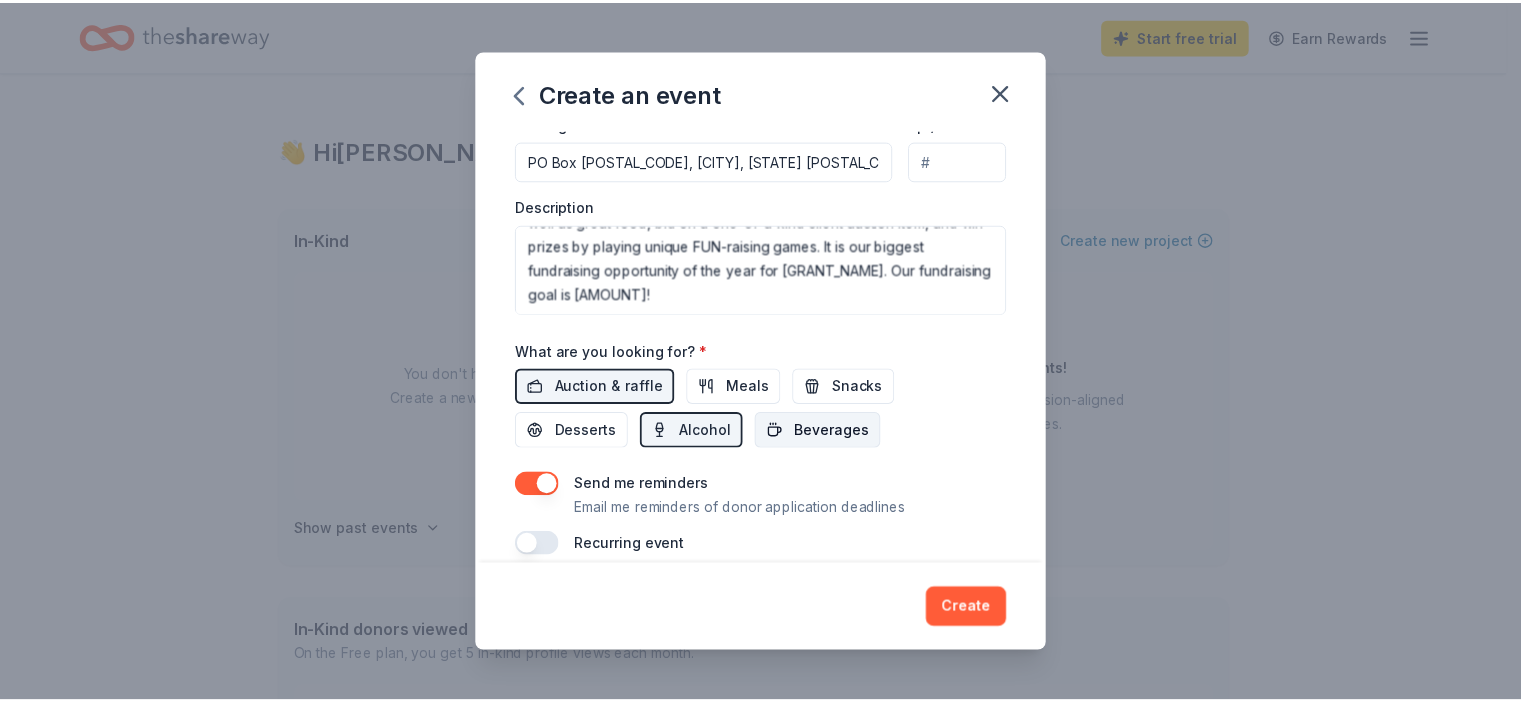 scroll, scrollTop: 523, scrollLeft: 0, axis: vertical 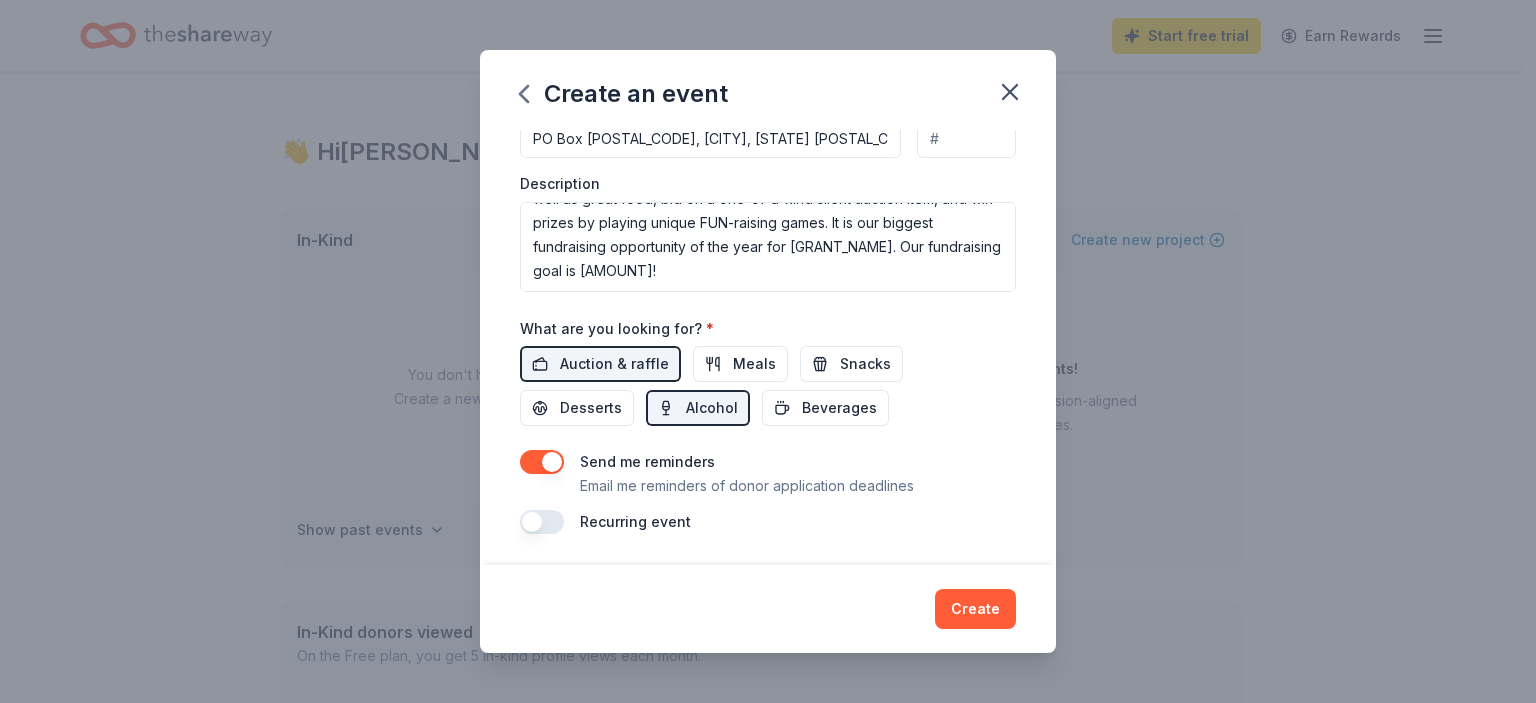 click at bounding box center (542, 462) 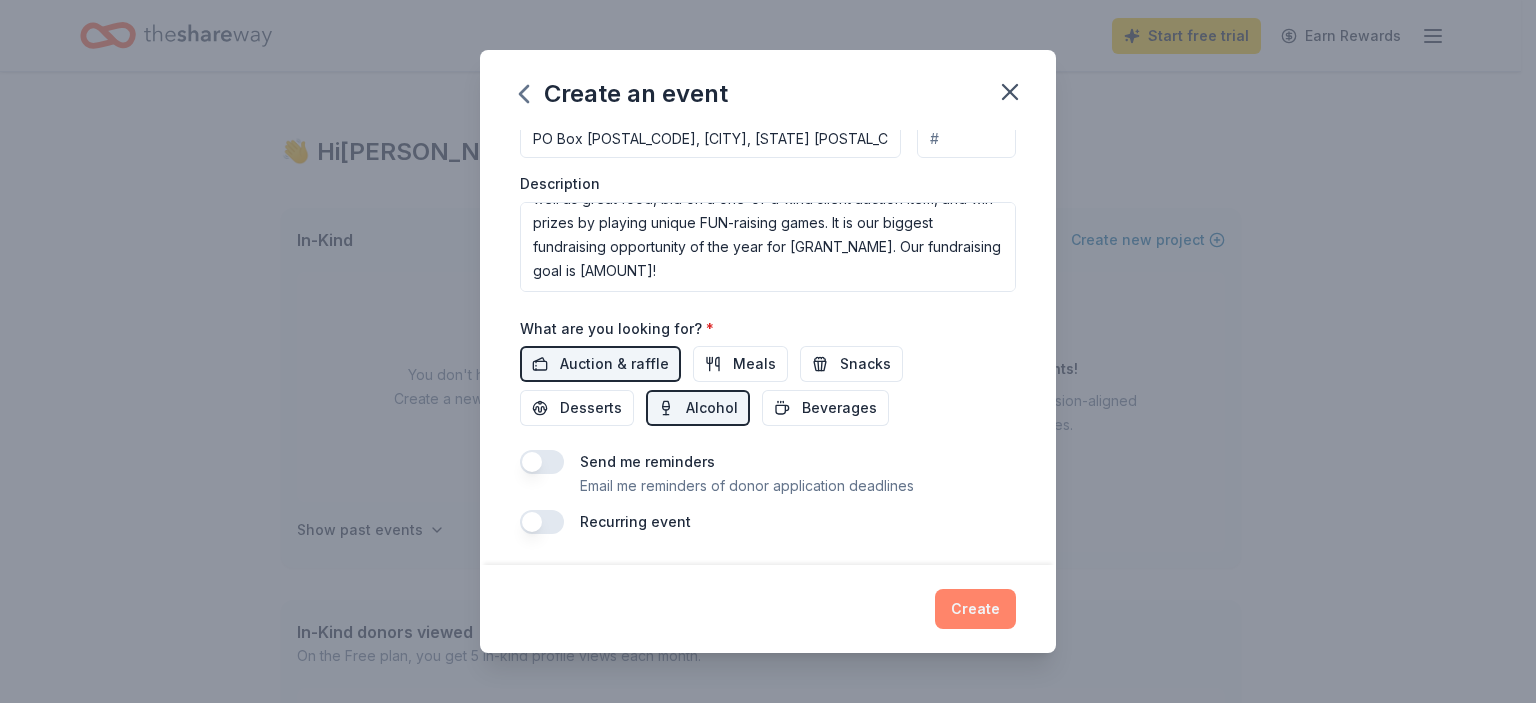 click on "Create" at bounding box center (975, 609) 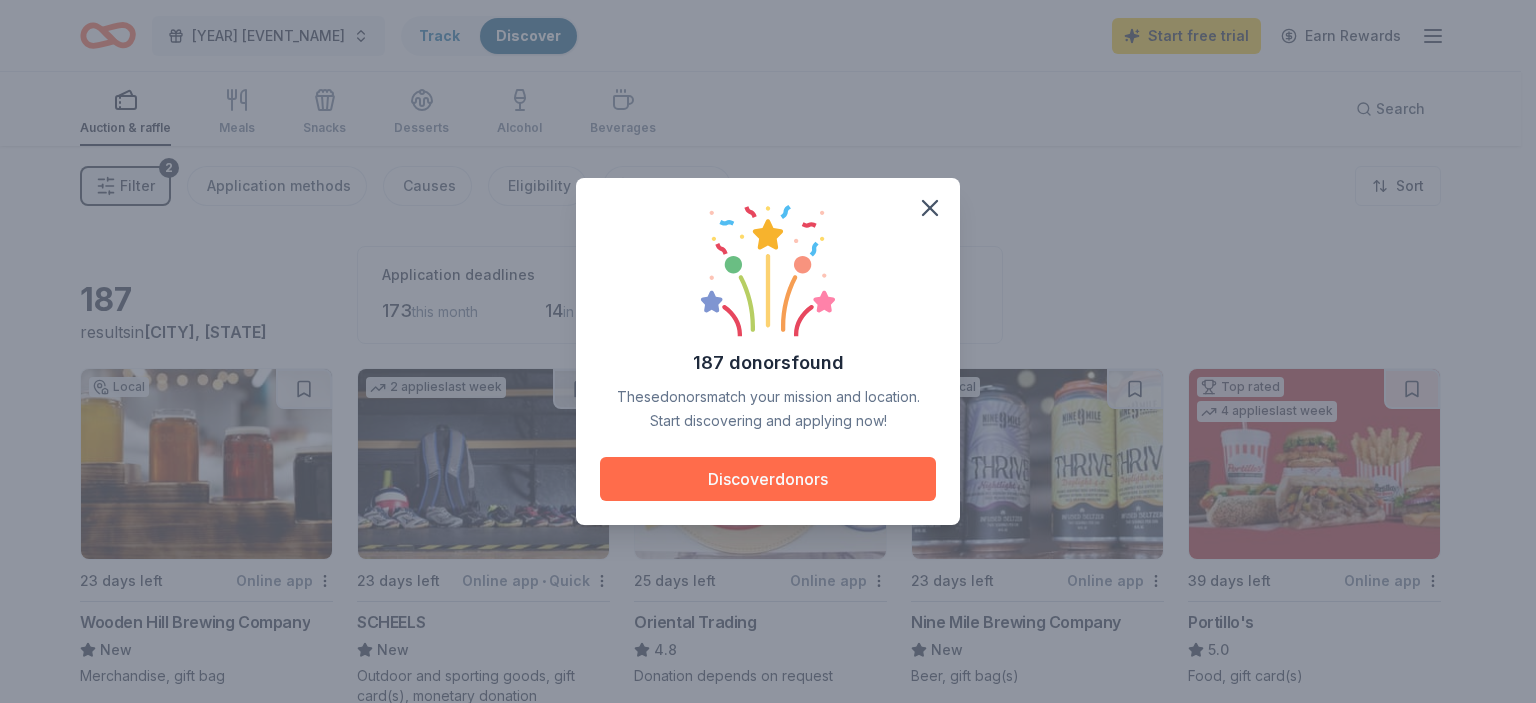 click on "Discover  donors" at bounding box center (768, 479) 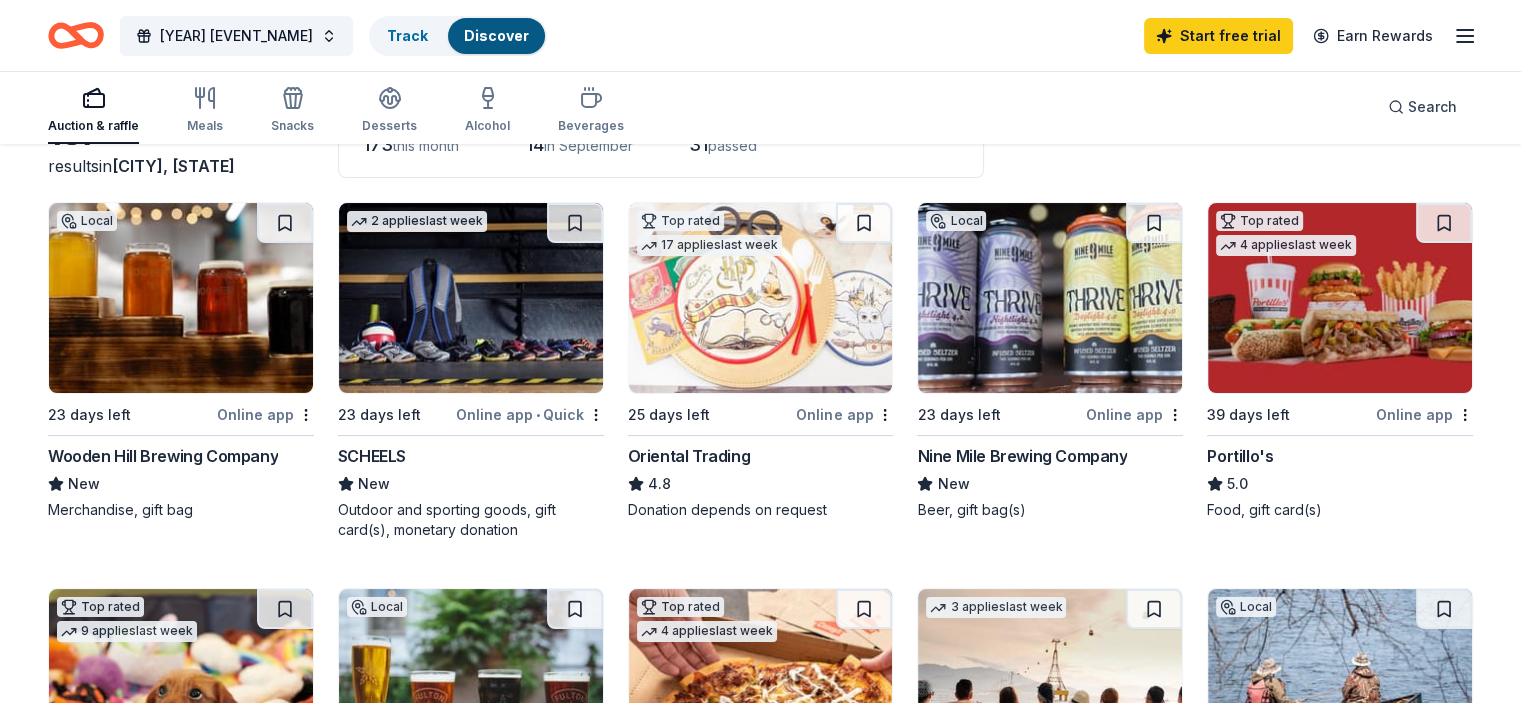 scroll, scrollTop: 200, scrollLeft: 0, axis: vertical 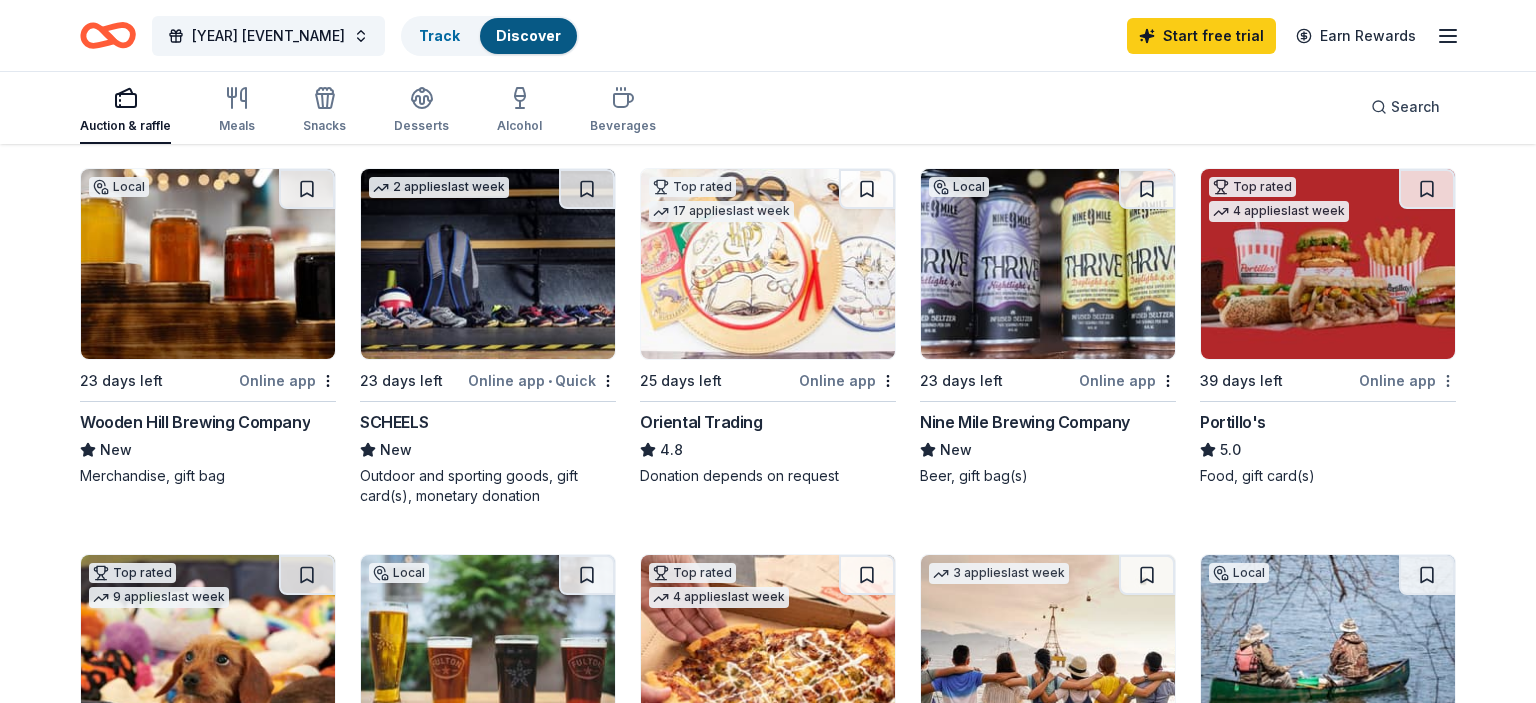 click on "[POSTAL_CODE] [CITY] , [STATE] , USA United States Postal Service [STREET], [CITY] , [STATE] , USA [YEAR] [EVENT_NAME] Track Discover Start free trial Earn Rewards Auction & raffle Meals Snacks Desserts Alcohol Beverages Search [NUMBER] results in [CITY], [STATE] Application deadlines [NUMBER] this month [NUMBER] in September [NUMBER] passed Local [NUMBER] days left Online app [COMPANY_NAME] New Merchandise, gift bag [NUMBER] applies last week [NUMBER] days left Online app • Quick [COMPANY_NAME] New Outdoor and sporting goods, gift card(s), monetary donation Top rated [NUMBER] applies last week [NUMBER] days left Online app [COMPANY_NAME] [RATING] Donation depends on request Local [NUMBER] days left Online app [COMPANY_NAME] New Beer, gift bag(s) Top rated [NUMBER] applies last week [NUMBER] days left Online app [COMPANY_NAME] [RATING] Food, gift card(s) Top rated [NUMBER] applies last week [NUMBER] days left Online app • Quick [COMPANY_NAME] [RATING] Dog toy(s), dog food Local [NUMBER] days left Online app [COMPANY_NAME] New Beer, merchandise, gift card(s) Top rated [NUMBER]" at bounding box center (768, 151) 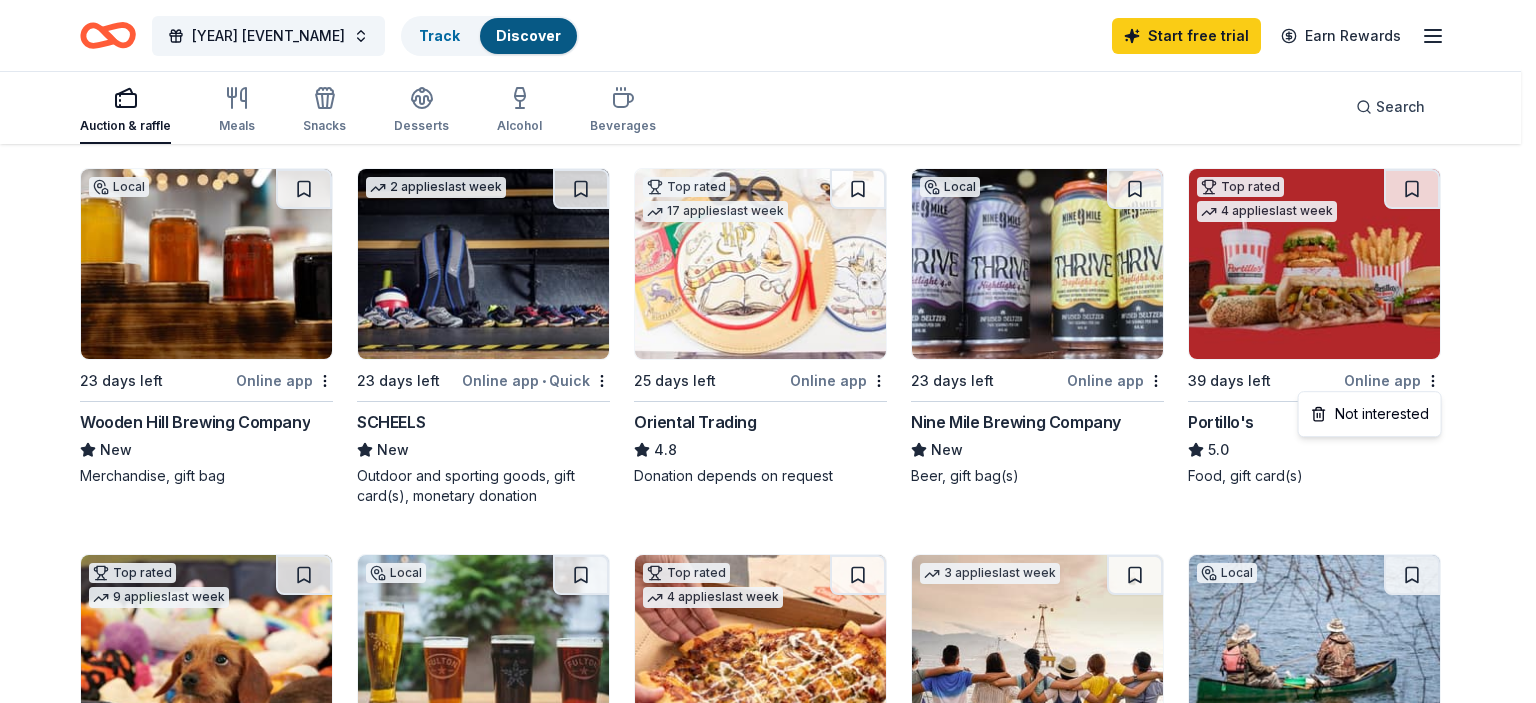 click on "Not interested" at bounding box center (1370, 414) 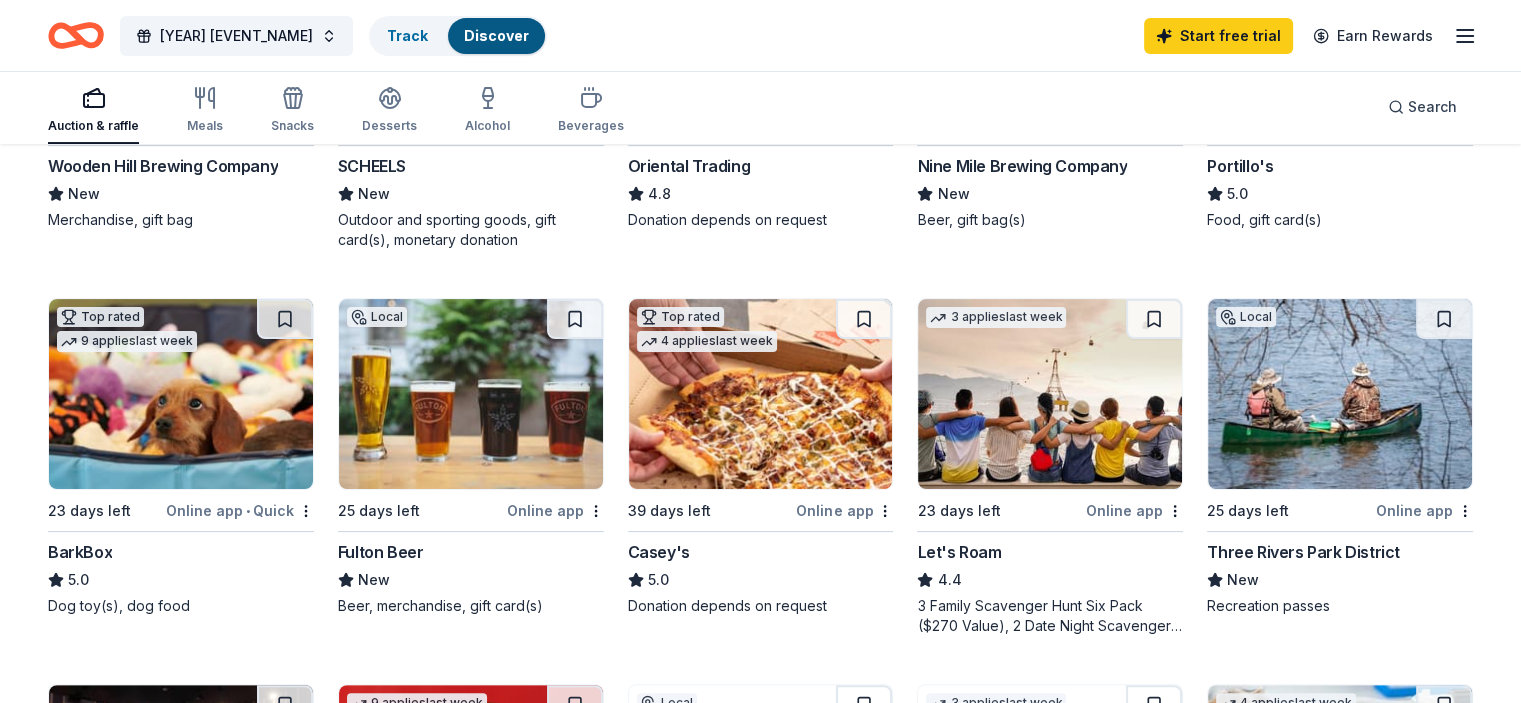 scroll, scrollTop: 500, scrollLeft: 0, axis: vertical 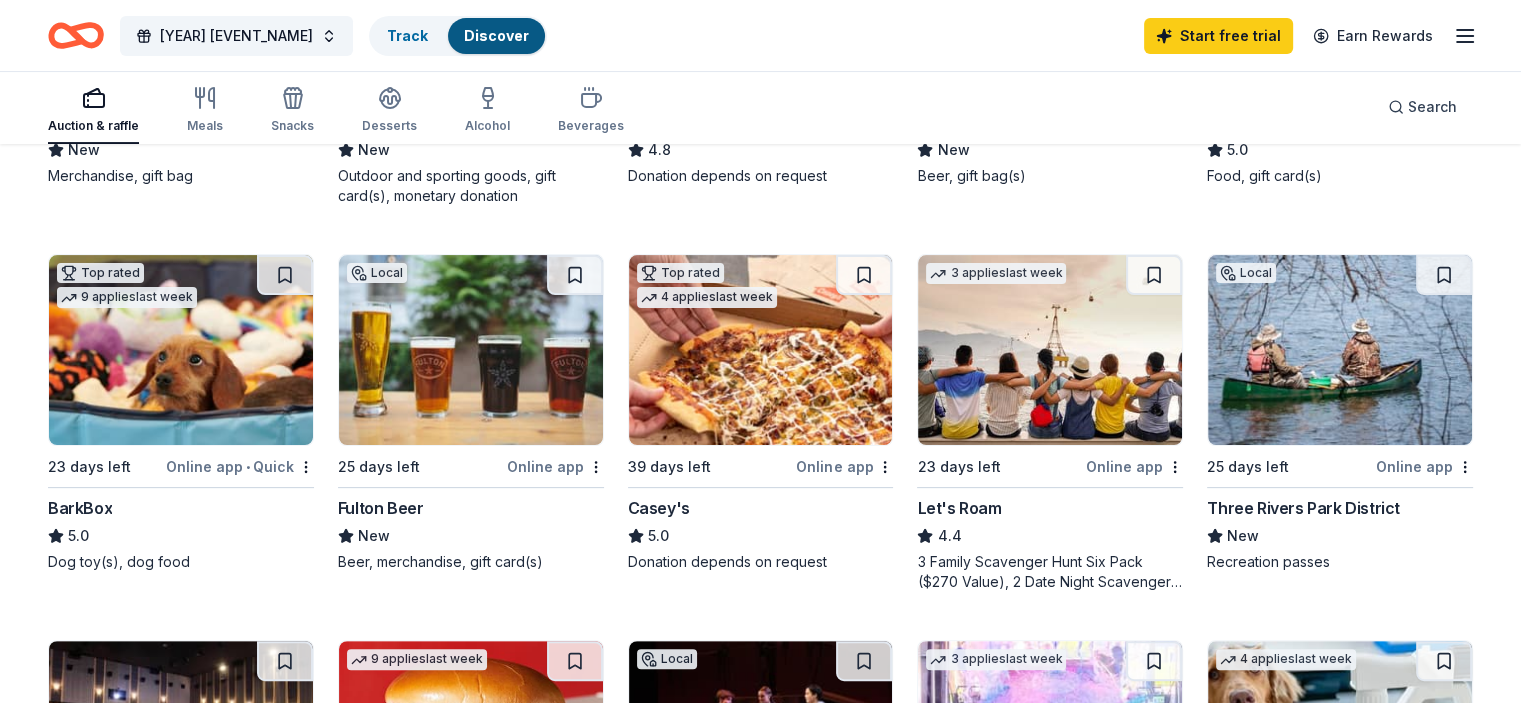 click on "Online app" at bounding box center (1424, 466) 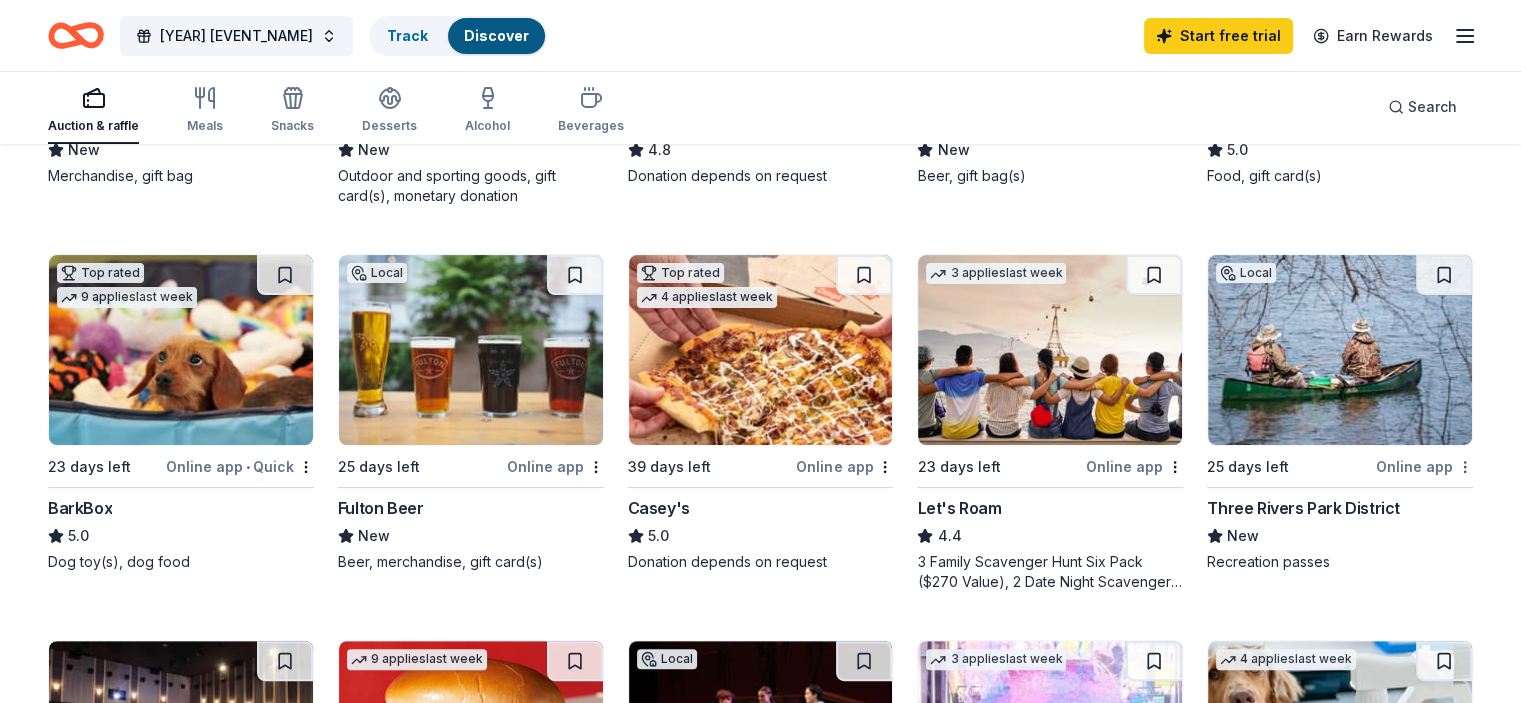 click on "[POSTAL_CODE] [CITY] , [STATE] , USA United States Postal Service [STREET], [CITY] , [STATE] , USA [YEAR] [EVENT_NAME] Track Discover Start free trial Earn Rewards Auction & raffle Meals Snacks Desserts Alcohol Beverages Search [NUMBER] results in [CITY], [STATE] Application deadlines [NUMBER] this month [NUMBER] in September [NUMBER] passed Local [NUMBER] days left Online app [COMPANY_NAME] New Merchandise, gift bag [NUMBER] applies last week [NUMBER] days left Online app • Quick [COMPANY_NAME] New Outdoor and sporting goods, gift card(s), monetary donation Top rated [NUMBER] applies last week [NUMBER] days left Online app [COMPANY_NAME] [RATING] Donation depends on request Local [NUMBER] days left Online app [COMPANY_NAME] New Beer, gift bag(s) Top rated [NUMBER] applies last week [NUMBER] days left Online app [COMPANY_NAME] [RATING] Food, gift card(s) Top rated [NUMBER] applies last week [NUMBER] days left Online app • Quick [COMPANY_NAME] [RATING] Dog toy(s), dog food Local [NUMBER] days left Online app [COMPANY_NAME] New Beer, merchandise, gift card(s) Top rated [NUMBER]" at bounding box center (760, -149) 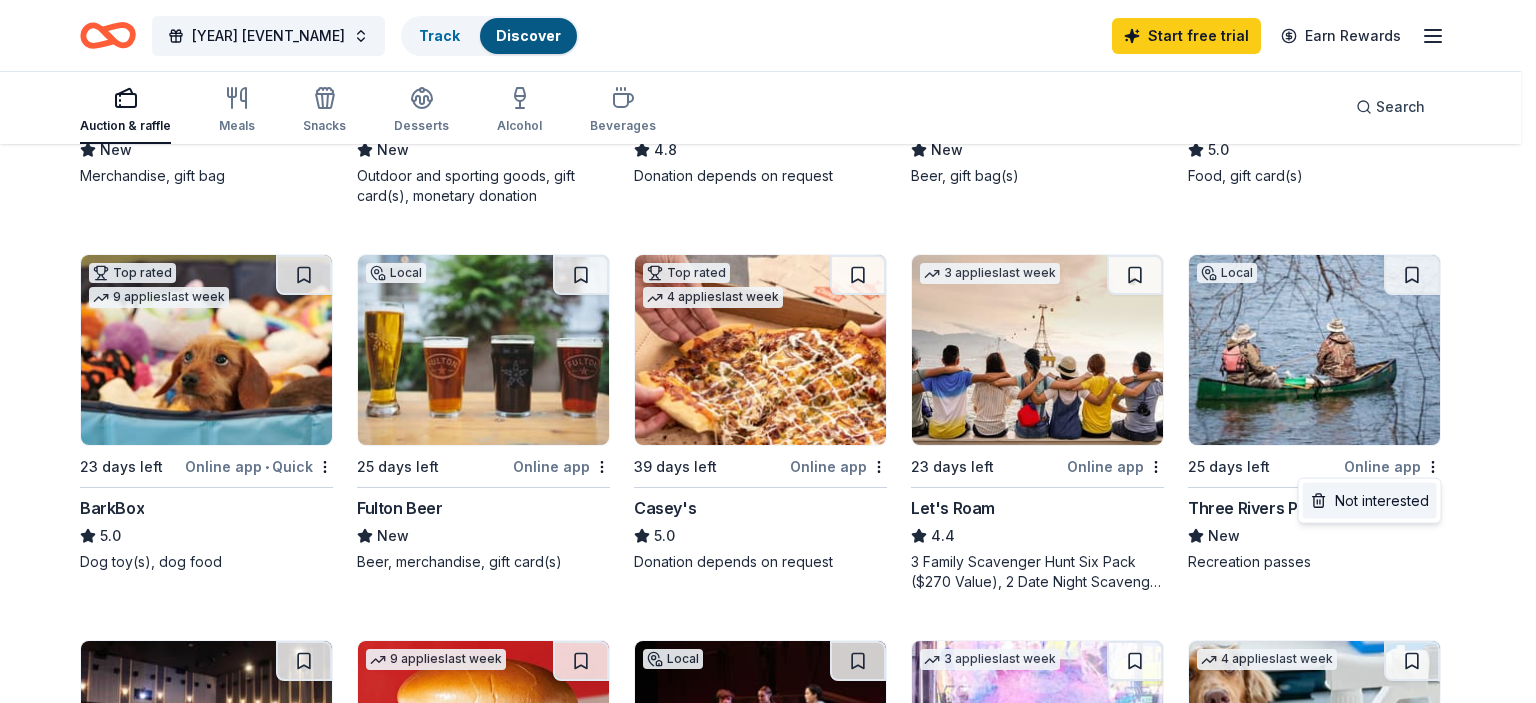 click on "Not interested" at bounding box center (1370, 501) 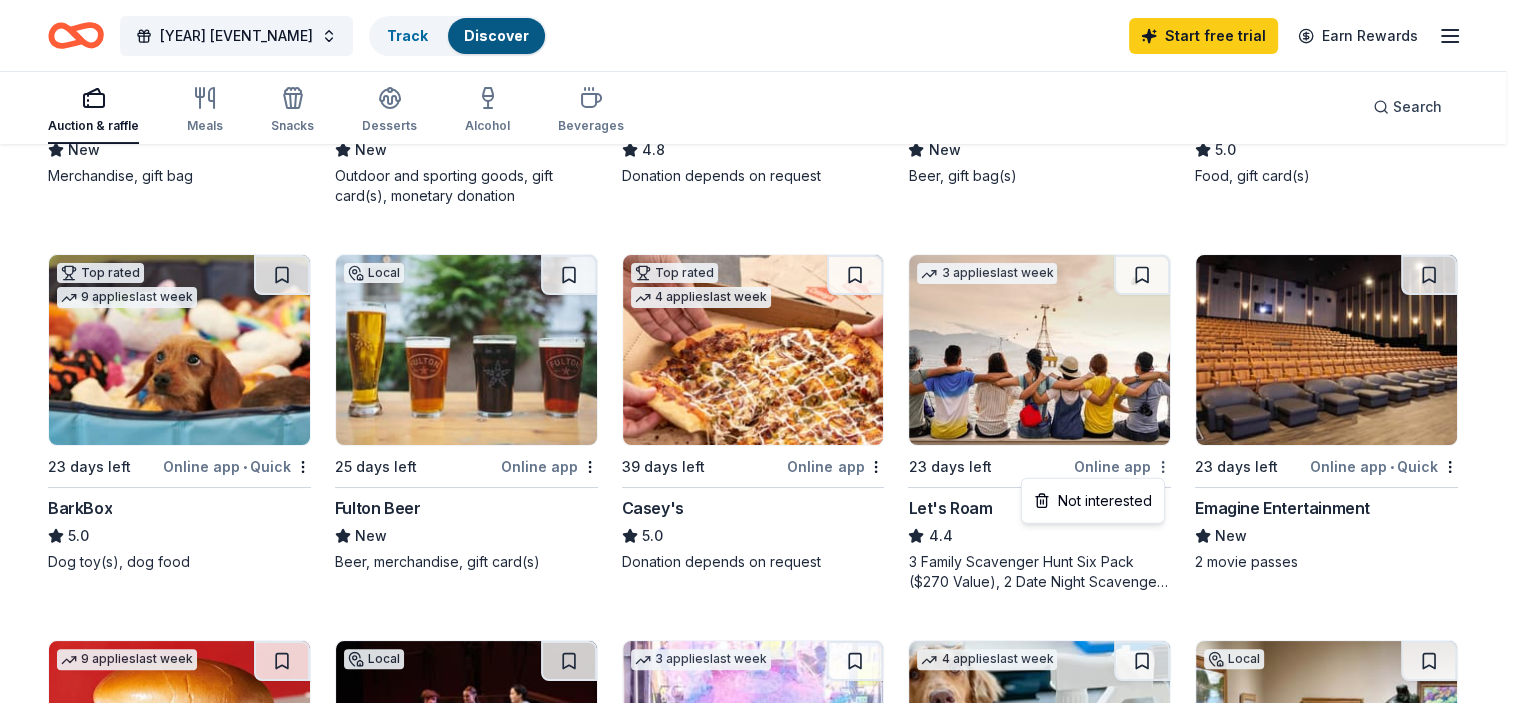 click on "[POSTAL_CODE] [CITY] , [STATE] , USA United States Postal Service [STREET], [CITY] , [STATE] , USA [YEAR] [EVENT_NAME] Track Discover Start free trial Earn Rewards Auction & raffle Meals Snacks Desserts Alcohol Beverages Search [NUMBER] results in [CITY], [STATE] Application deadlines [NUMBER] this month [NUMBER] in September [NUMBER] passed Local [NUMBER] days left Online app [COMPANY_NAME] New Merchandise, gift bag [NUMBER] applies last week [NUMBER] days left Online app • Quick [COMPANY_NAME] New Outdoor and sporting goods, gift card(s), monetary donation Top rated [NUMBER] applies last week [NUMBER] days left Online app [COMPANY_NAME] [RATING] Donation depends on request Local [NUMBER] days left Online app [COMPANY_NAME] New Beer, gift bag(s) Top rated [NUMBER] applies last week [NUMBER] days left Online app [COMPANY_NAME] [RATING] Food, gift card(s) Top rated [NUMBER] applies last week [NUMBER] days left Online app • Quick [COMPANY_NAME] [RATING] Dog toy(s), dog food Local [NUMBER] days left Online app [COMPANY_NAME] New Beer, merchandise, gift card(s) Top rated [NUMBER]" at bounding box center [760, -149] 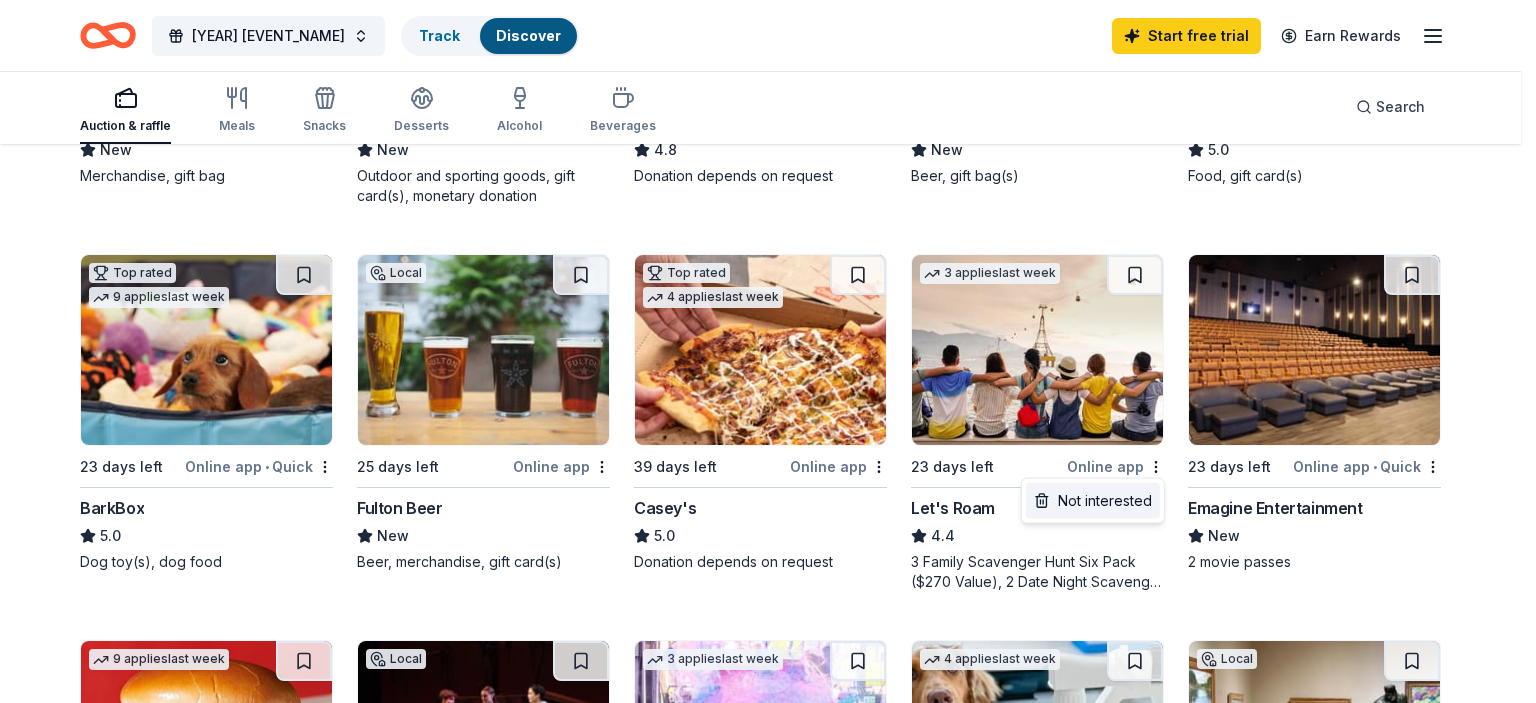 click on "Not interested" at bounding box center [1093, 501] 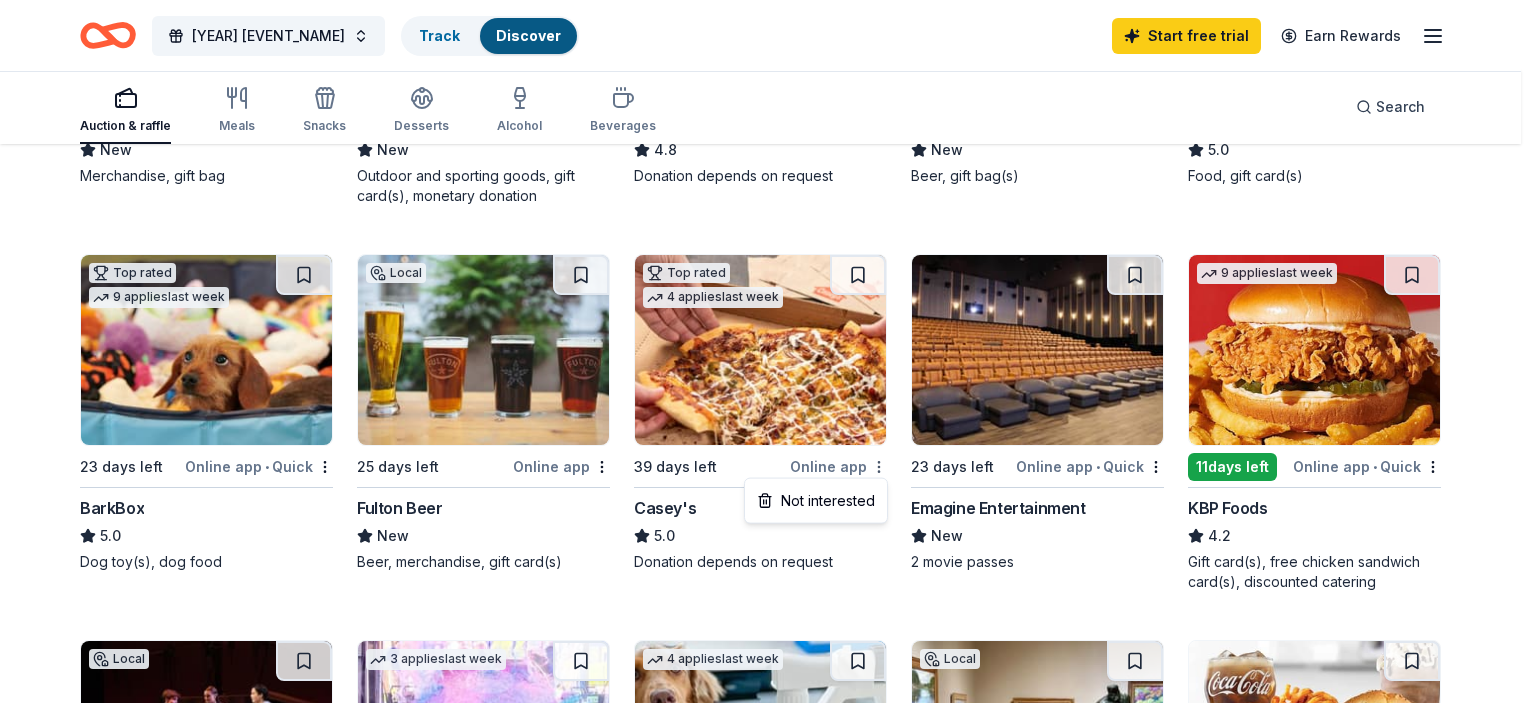 click on "[POSTAL_CODE] [CITY] , [STATE] , USA United States Postal Service [STREET], [CITY] , [STATE] , USA [YEAR] [EVENT_NAME] Track Discover Start free trial Earn Rewards Auction & raffle Meals Snacks Desserts Alcohol Beverages Search [NUMBER] results in [CITY], [STATE] Application deadlines [NUMBER] this month [NUMBER] in September [NUMBER] passed Local [NUMBER] days left Online app [COMPANY_NAME] New Merchandise, gift bag [NUMBER] applies last week [NUMBER] days left Online app • Quick [COMPANY_NAME] New Outdoor and sporting goods, gift card(s), monetary donation Top rated [NUMBER] applies last week [NUMBER] days left Online app [COMPANY_NAME] [RATING] Donation depends on request Local [NUMBER] days left Online app [COMPANY_NAME] New Beer, gift bag(s) Top rated [NUMBER] applies last week [NUMBER] days left Online app [COMPANY_NAME] [RATING] Food, gift card(s) Top rated [NUMBER] applies last week [NUMBER] days left Online app • Quick [COMPANY_NAME] [RATING] Dog toy(s), dog food Local [NUMBER] days left Online app [COMPANY_NAME] New Beer, merchandise, gift card(s) Top rated [NUMBER]" at bounding box center [768, -149] 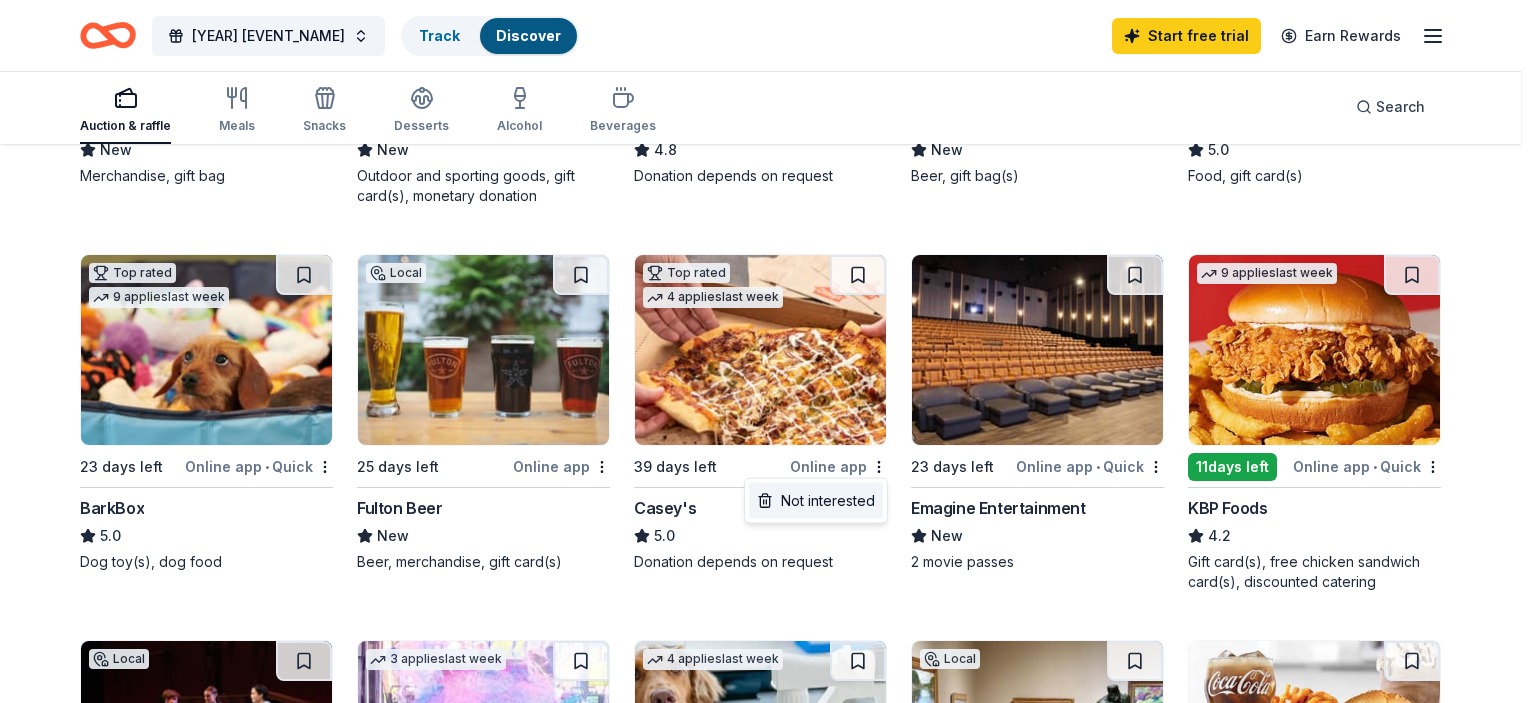 click on "Not interested" at bounding box center [816, 501] 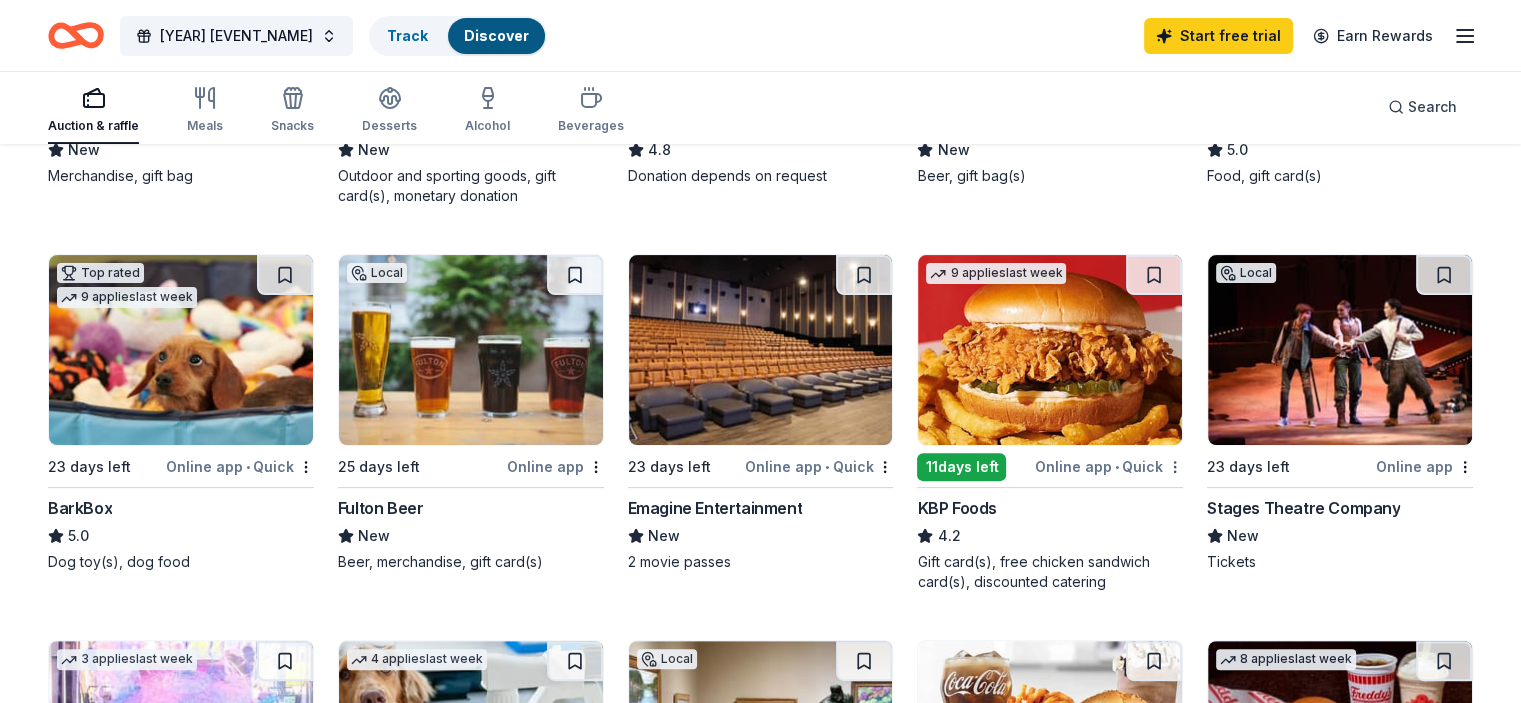 click on "[POSTAL_CODE] [CITY] , [STATE] , USA United States Postal Service [STREET], [CITY] , [STATE] , USA [YEAR] [EVENT_NAME] Track Discover Start free trial Earn Rewards Auction & raffle Meals Snacks Desserts Alcohol Beverages Search [NUMBER] results in [CITY], [STATE] Application deadlines [NUMBER] this month [NUMBER] in September [NUMBER] passed Local [NUMBER] days left Online app [COMPANY_NAME] New Merchandise, gift bag [NUMBER] applies last week [NUMBER] days left Online app • Quick [COMPANY_NAME] New Outdoor and sporting goods, gift card(s), monetary donation Top rated [NUMBER] applies last week [NUMBER] days left Online app [COMPANY_NAME] [RATING] Donation depends on request Local [NUMBER] days left Online app [COMPANY_NAME] New Beer, gift bag(s) Top rated [NUMBER] applies last week [NUMBER] days left Online app [COMPANY_NAME] [RATING] Food, gift card(s) Top rated [NUMBER] applies last week [NUMBER] days left Online app • Quick [COMPANY_NAME] [RATING] Dog toy(s), dog food Local [NUMBER] days left Online app [COMPANY_NAME] New Beer, merchandise, gift card(s) Top rated [NUMBER] applies last week [NUMBER] days left Online app" at bounding box center [760, -149] 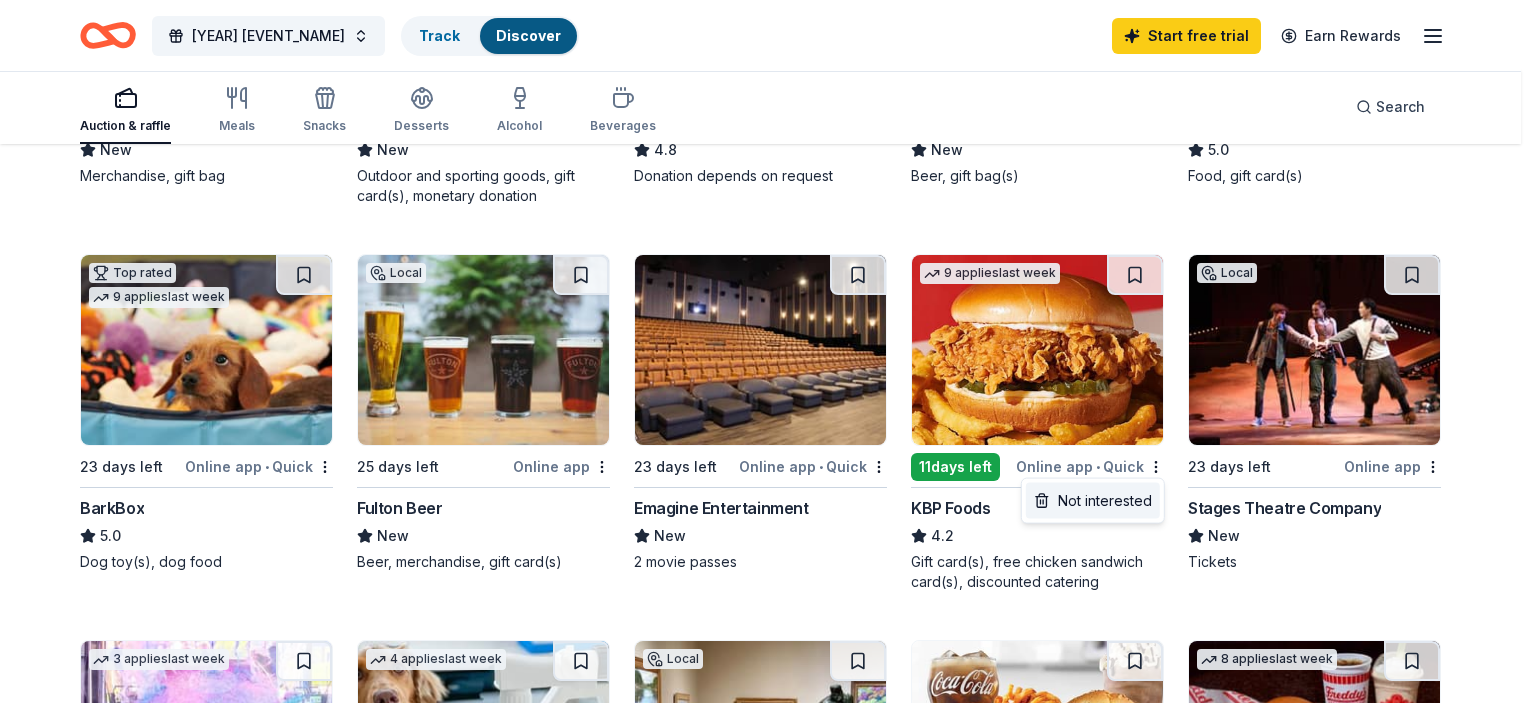 click on "Not interested" at bounding box center [1093, 501] 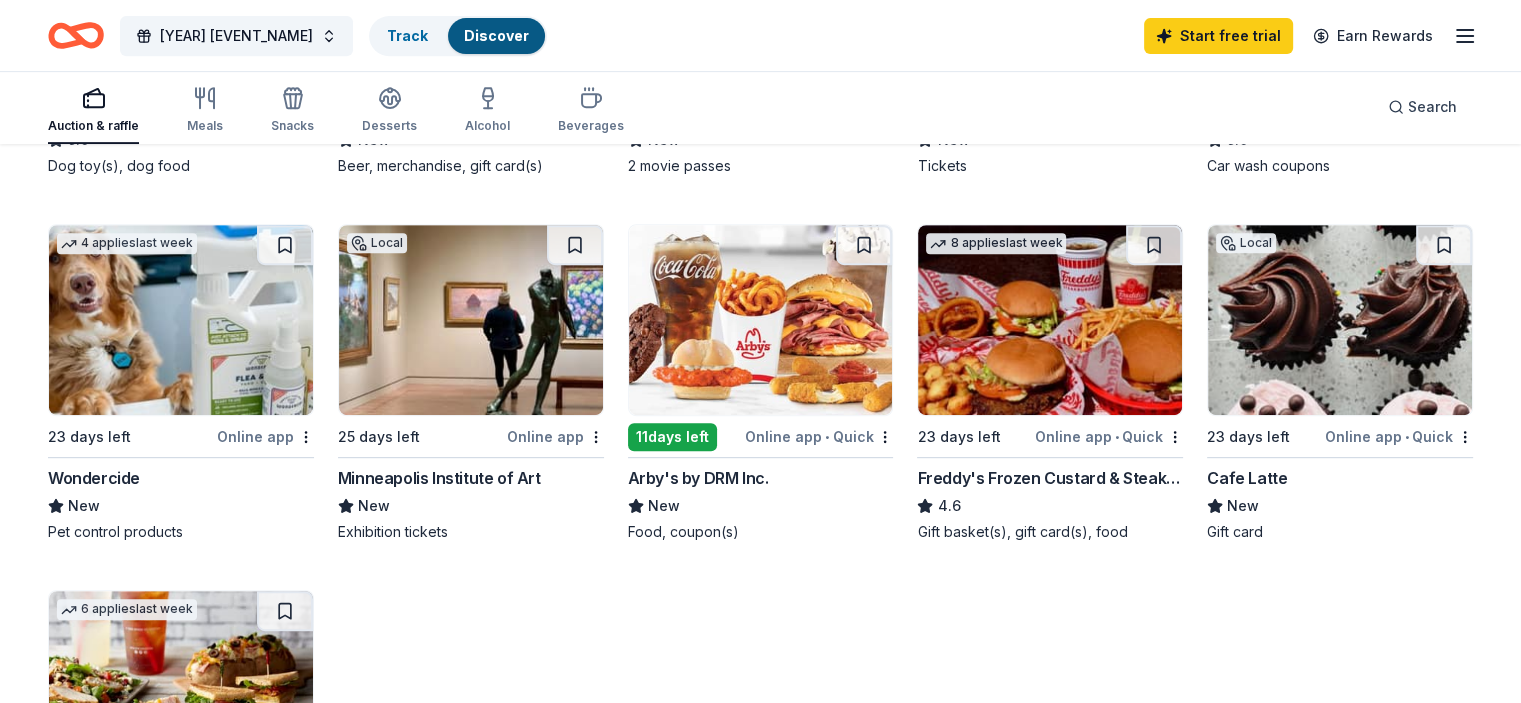 scroll, scrollTop: 900, scrollLeft: 0, axis: vertical 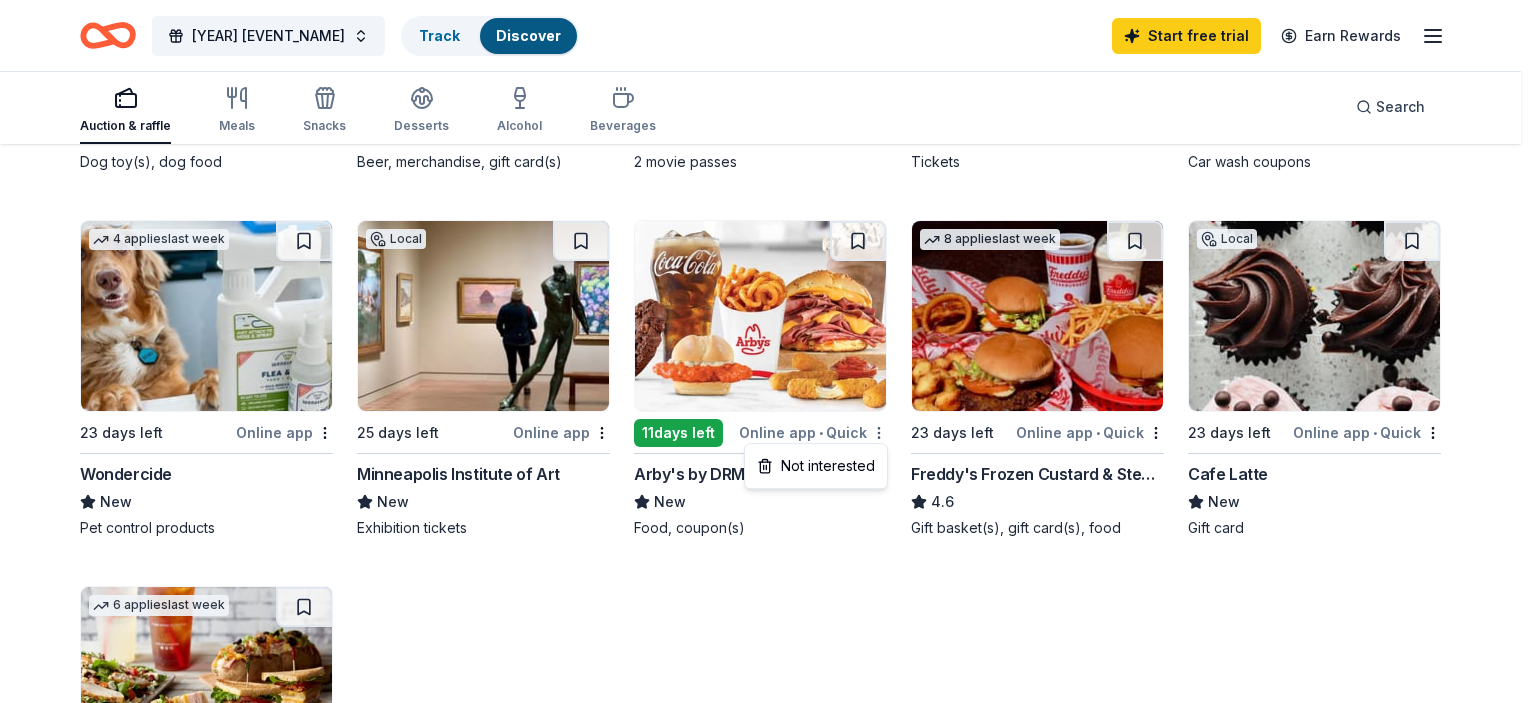 click on "[POSTAL_CODE] [CITY] , [STATE] , USA United States Postal Service [STREET], [CITY] , [STATE] , USA [YEAR] [EVENT_NAME] Track Discover Start free trial Earn Rewards Auction & raffle Meals Snacks Desserts Alcohol Beverages Search [NUMBER] results in [CITY], [STATE] Application deadlines [NUMBER] this month [NUMBER] in September [NUMBER] passed Local [NUMBER] days left Online app [COMPANY_NAME] New Merchandise, gift bag [NUMBER] applies last week [NUMBER] days left Online app • Quick [COMPANY_NAME] New Outdoor and sporting goods, gift card(s), monetary donation Top rated [NUMBER] applies last week [NUMBER] days left Online app [COMPANY_NAME] [RATING] Donation depends on request Local [NUMBER] days left Online app [COMPANY_NAME] New Beer, gift bag(s) Top rated [NUMBER] applies last week [NUMBER] days left Online app [COMPANY_NAME] [RATING] Food, gift card(s) Top rated [NUMBER] applies last week [NUMBER] days left Online app • Quick [COMPANY_NAME] [RATING] Dog toy(s), dog food Local [NUMBER] days left Online app [COMPANY_NAME] New Beer, merchandise, gift card(s) Top rated [NUMBER] applies last week [NUMBER] days left Online app" at bounding box center (768, -549) 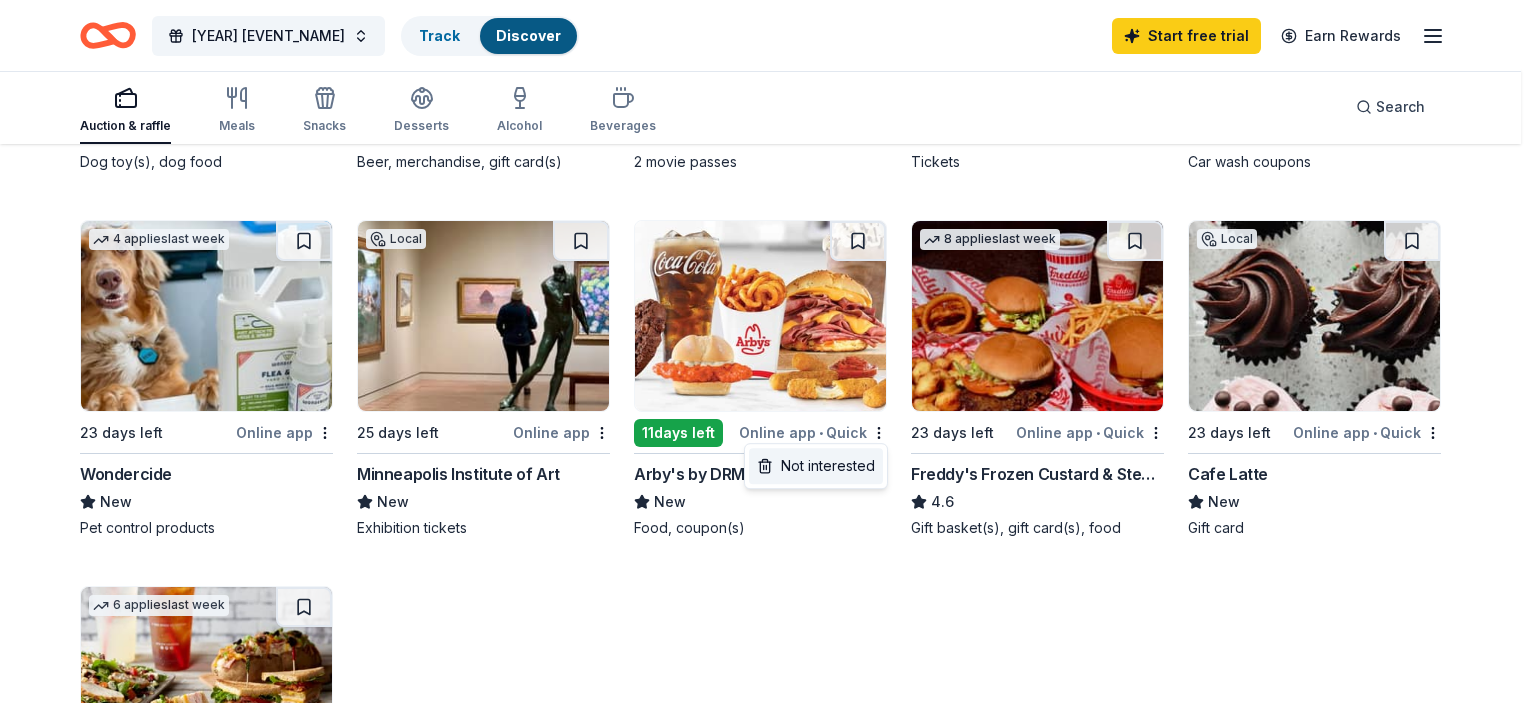 click on "Not interested" at bounding box center [816, 466] 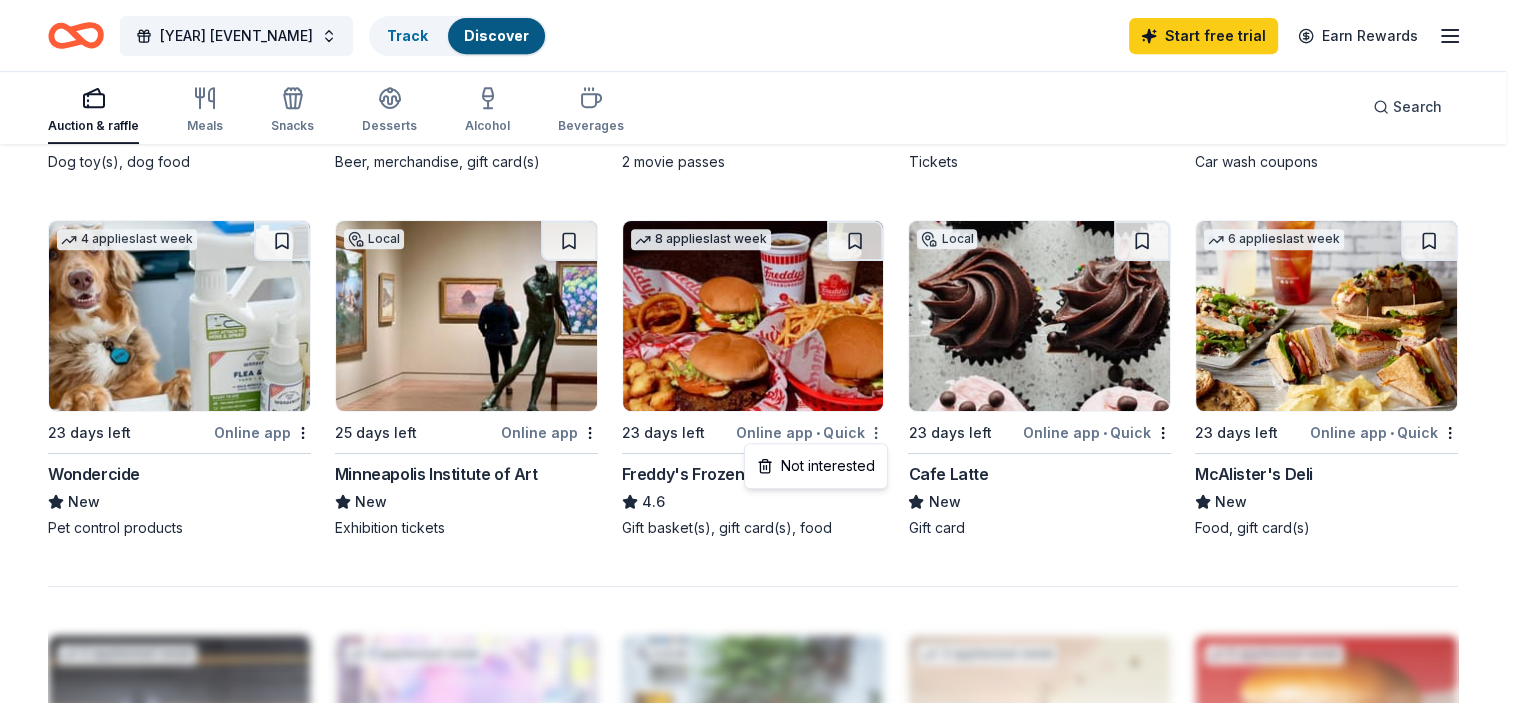 click on "[POSTAL_CODE] [CITY] , [STATE] , USA United States Postal Service [STREET], [CITY] , [STATE] , USA [YEAR] [EVENT_NAME] Track Discover Start free trial Earn Rewards Auction & raffle Meals Snacks Desserts Alcohol Beverages Search [NUMBER] results in [CITY], [STATE] Application deadlines [NUMBER] this month [NUMBER] in September [NUMBER] passed Local [NUMBER] days left Online app [COMPANY_NAME] New Merchandise, gift bag [NUMBER] applies last week [NUMBER] days left Online app • Quick [COMPANY_NAME] New Outdoor and sporting goods, gift card(s), monetary donation Top rated [NUMBER] applies last week [NUMBER] days left Online app [COMPANY_NAME] [RATING] Donation depends on request Local [NUMBER] days left Online app [COMPANY_NAME] New Beer, gift bag(s) Top rated [NUMBER] applies last week [NUMBER] days left Online app [COMPANY_NAME] [RATING] Food, gift card(s) Top rated [NUMBER] applies last week [NUMBER] days left Online app • Quick [COMPANY_NAME] [RATING] Dog toy(s), dog food Local [NUMBER] days left Online app [COMPANY_NAME] New Beer, merchandise, gift card(s) Top rated [NUMBER] applies last week [NUMBER] days left Online app" at bounding box center (760, -549) 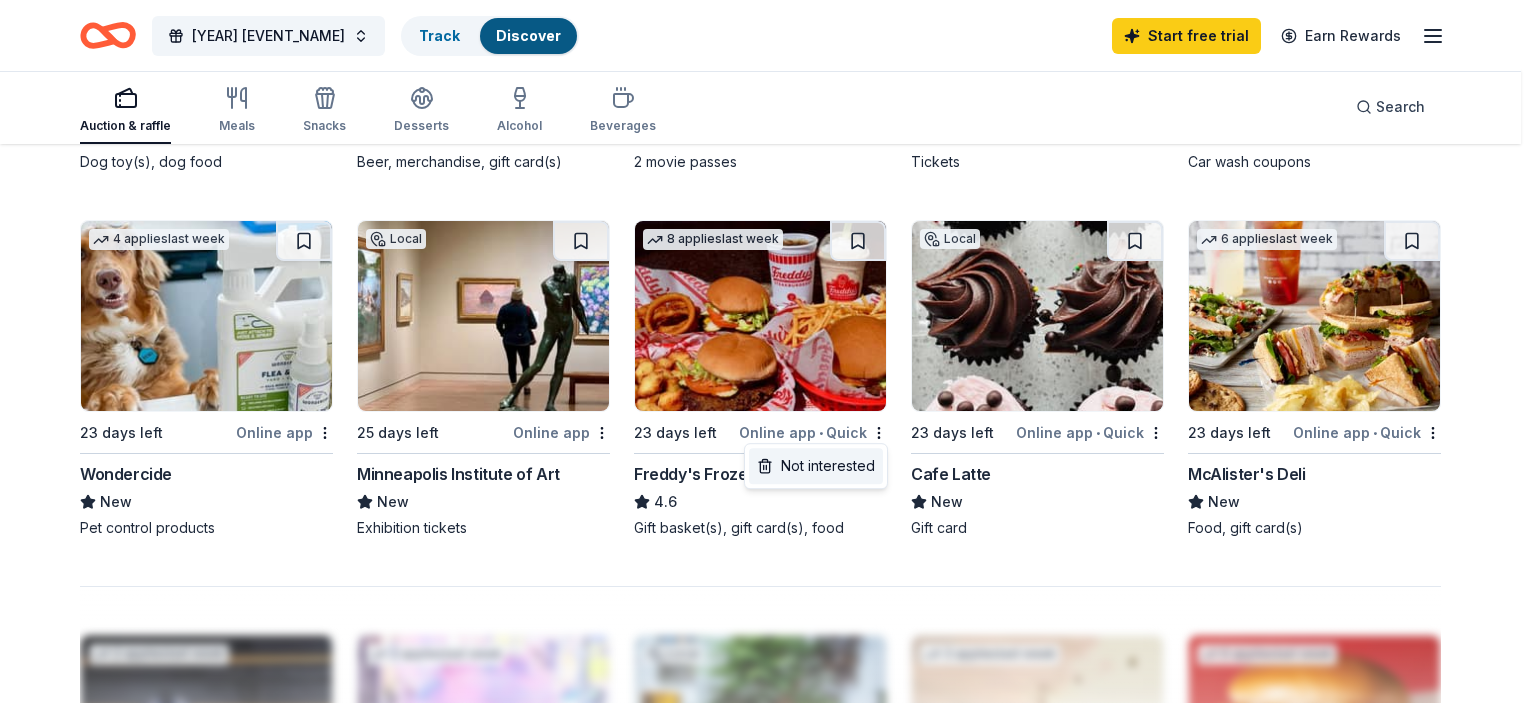 click on "Not interested" at bounding box center [816, 466] 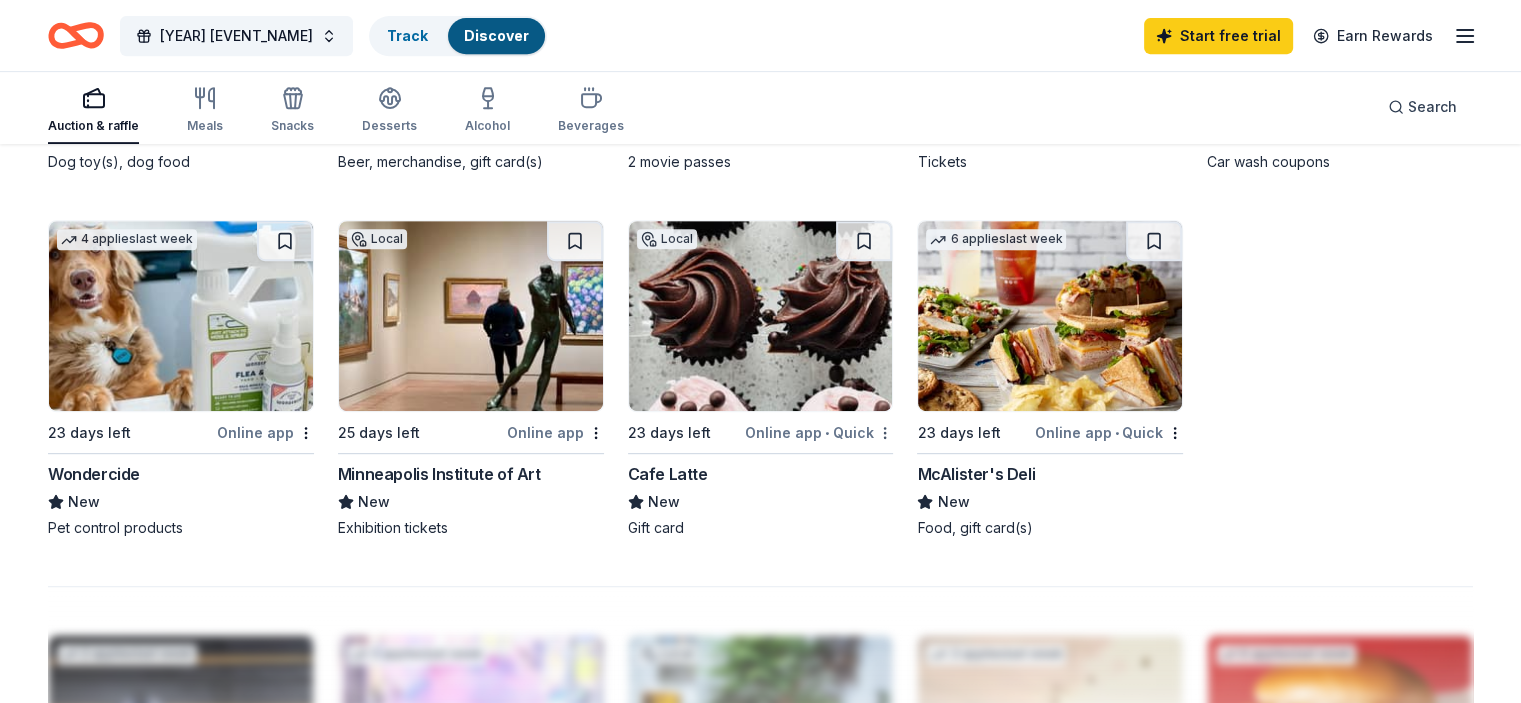 click on "[POSTAL_CODE] [CITY] , [STATE] , USA United States Postal Service [STREET], [CITY] , [STATE] , USA [YEAR] [EVENT_NAME] Track Discover Start free trial Earn Rewards Auction & raffle Meals Snacks Desserts Alcohol Beverages Search [NUMBER] results in [CITY], [STATE] Application deadlines [NUMBER] this month [NUMBER] in September [NUMBER] passed Local [NUMBER] days left Online app [COMPANY_NAME] New Merchandise, gift bag [NUMBER] applies last week [NUMBER] days left Online app • Quick [COMPANY_NAME] New Outdoor and sporting goods, gift card(s), monetary donation Top rated [NUMBER] applies last week [NUMBER] days left Online app [COMPANY_NAME] [RATING] Donation depends on request Local [NUMBER] days left Online app [COMPANY_NAME] New Beer, gift bag(s) Top rated [NUMBER] applies last week [NUMBER] days left Online app [COMPANY_NAME] [RATING] Food, gift card(s) Top rated [NUMBER] applies last week [NUMBER] days left Online app • Quick [COMPANY_NAME] [RATING] Dog toy(s), dog food Local [NUMBER] days left Online app [COMPANY_NAME] New Beer, merchandise, gift card(s) Top rated [NUMBER] applies last week [NUMBER] days left Online app" at bounding box center [760, -549] 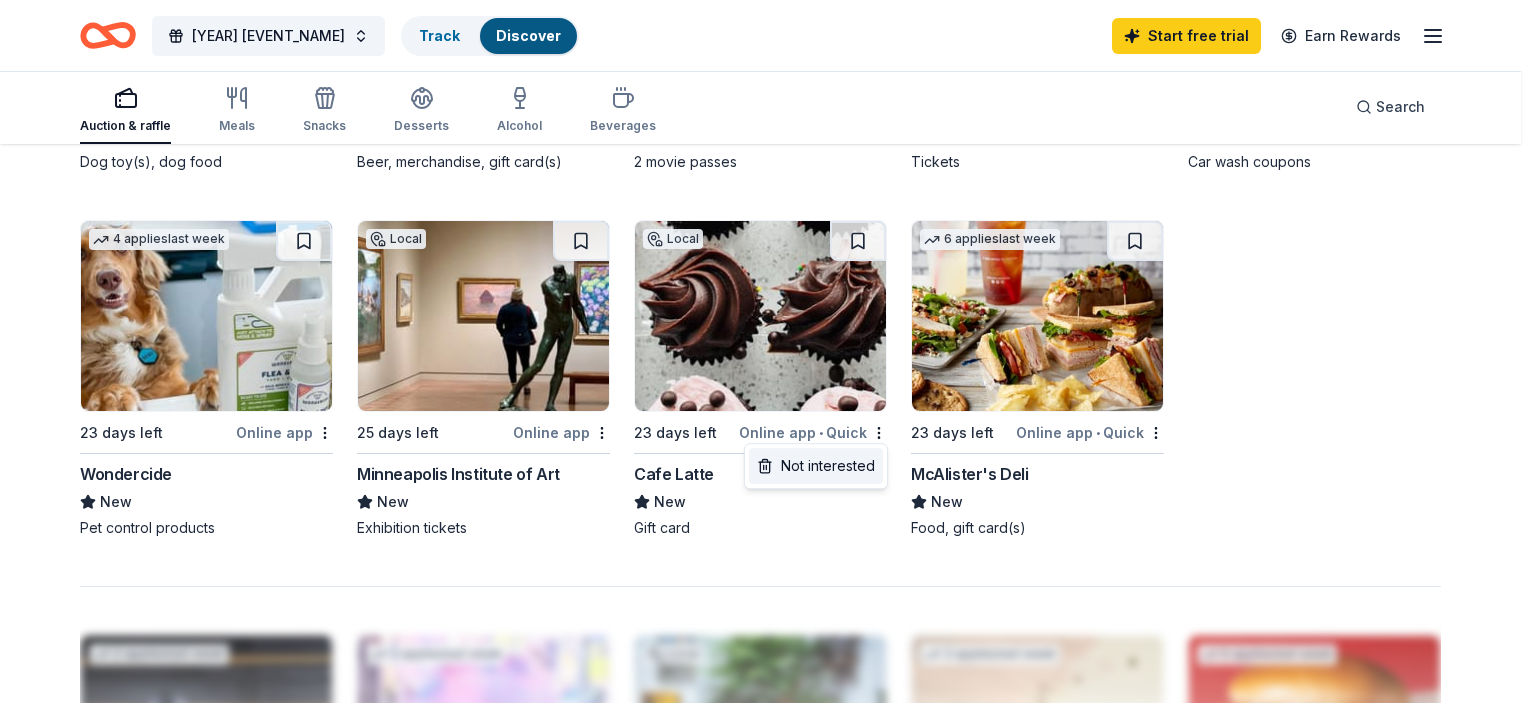 click on "Not interested" at bounding box center [816, 466] 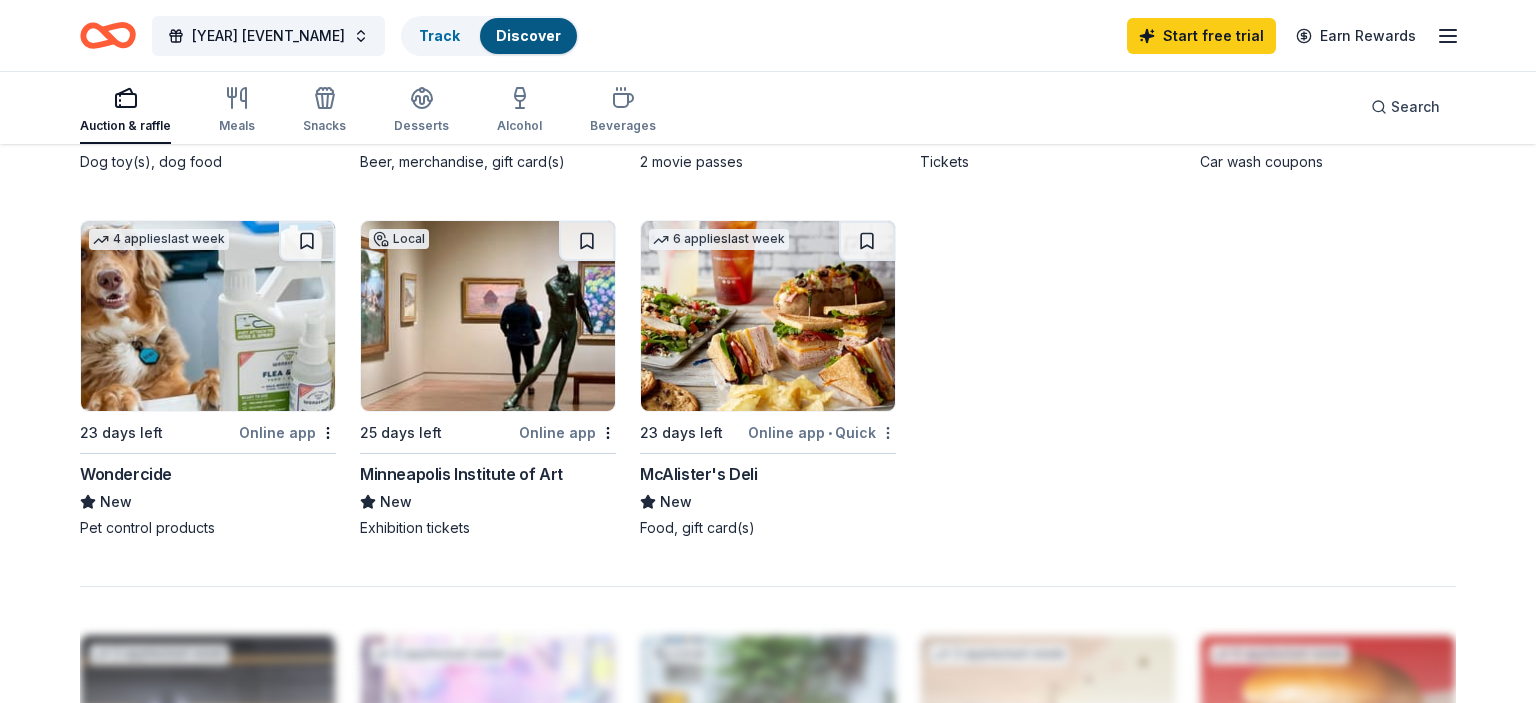 click on "[POSTAL_CODE] [CITY] , [STATE] , USA United States Postal Service [STREET], [CITY] , [STATE] , USA [YEAR] [EVENT_NAME] Track Discover Start free trial Earn Rewards Auction & raffle Meals Snacks Desserts Alcohol Beverages Search [NUMBER] results in [CITY], [STATE] Application deadlines [NUMBER] this month [NUMBER] in September [NUMBER] passed Local [NUMBER] days left Online app [COMPANY_NAME] New Merchandise, gift bag [NUMBER] applies last week [NUMBER] days left Online app • Quick [COMPANY_NAME] New Outdoor and sporting goods, gift card(s), monetary donation Top rated [NUMBER] applies last week [NUMBER] days left Online app [COMPANY_NAME] [RATING] Donation depends on request Local [NUMBER] days left Online app [COMPANY_NAME] New Beer, gift bag(s) Top rated [NUMBER] applies last week [NUMBER] days left Online app [COMPANY_NAME] [RATING] Food, gift card(s) Top rated [NUMBER] applies last week [NUMBER] days left Online app • Quick [COMPANY_NAME] [RATING] Dog toy(s), dog food Local [NUMBER] days left Online app [COMPANY_NAME] New Beer, merchandise, gift card(s) Top rated [NUMBER] applies last week [NUMBER] days left Online app" at bounding box center [768, -549] 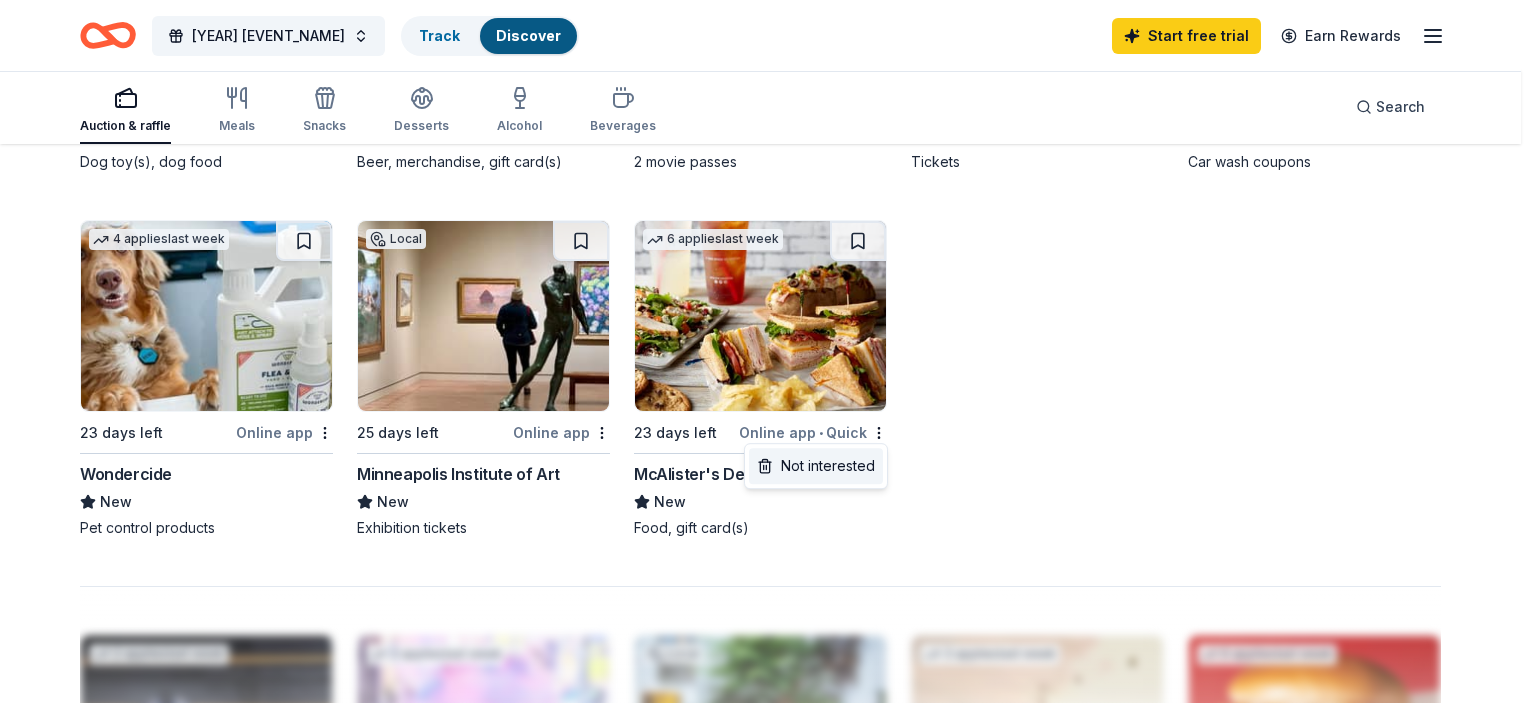 click on "Not interested" at bounding box center (816, 466) 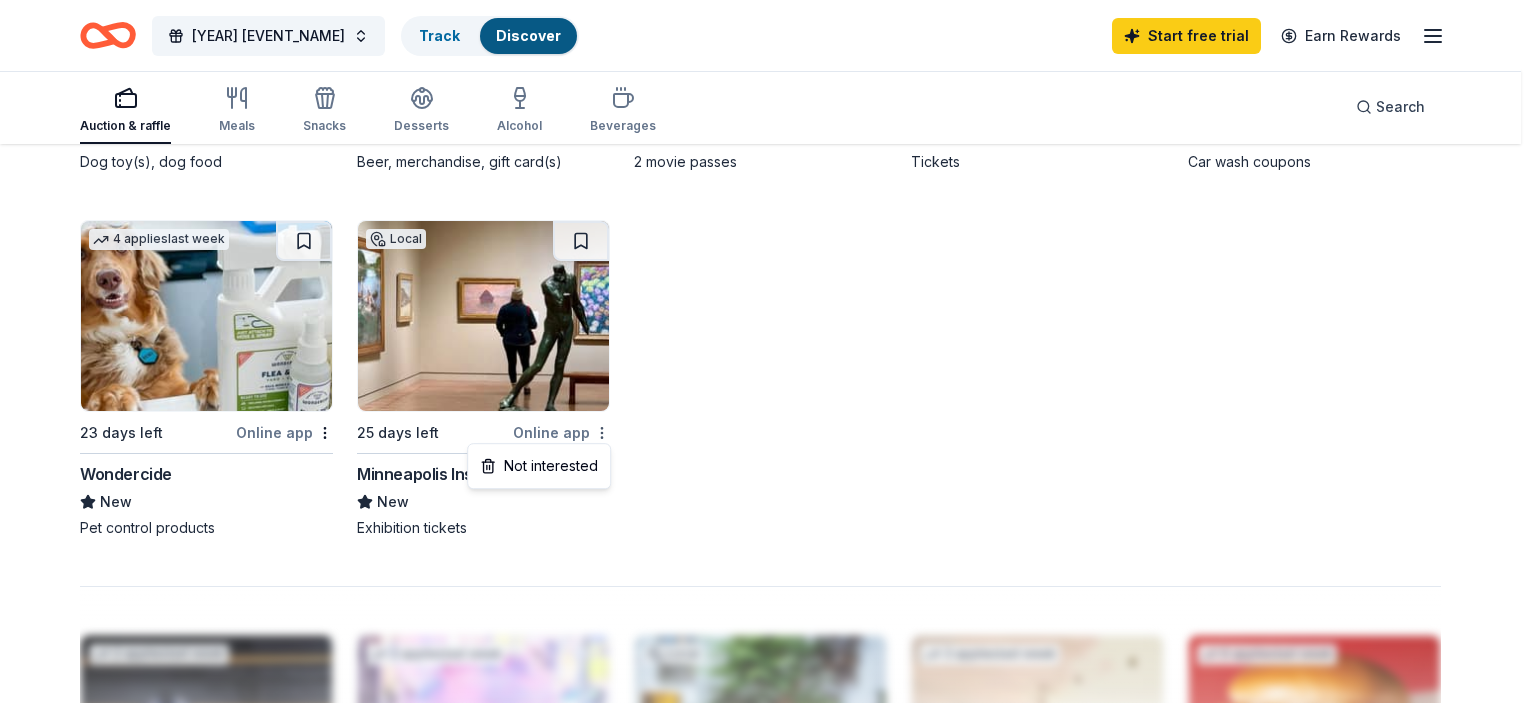 click on "[POSTAL_CODE] [CITY] , [STATE] , USA United States Postal Service [STREET], [CITY] , [STATE] , USA [YEAR] [EVENT_NAME] Track Discover Start free trial Earn Rewards Auction & raffle Meals Snacks Desserts Alcohol Beverages Search [NUMBER] results in [CITY], [STATE] Application deadlines [NUMBER] this month [NUMBER] in September [NUMBER] passed Local [NUMBER] days left Online app [COMPANY_NAME] New Merchandise, gift bag [NUMBER] applies last week [NUMBER] days left Online app • Quick [COMPANY_NAME] New Outdoor and sporting goods, gift card(s), monetary donation Top rated [NUMBER] applies last week [NUMBER] days left Online app [COMPANY_NAME] [RATING] Donation depends on request Local [NUMBER] days left Online app [COMPANY_NAME] New Beer, gift bag(s) Top rated [NUMBER] applies last week [NUMBER] days left Online app [COMPANY_NAME] [RATING] Food, gift card(s) Top rated [NUMBER] applies last week [NUMBER] days left Online app • Quick [COMPANY_NAME] [RATING] Dog toy(s), dog food Local [NUMBER] days left Online app [COMPANY_NAME] New Beer, merchandise, gift card(s) Top rated [NUMBER] applies last week [NUMBER] days left Online app" at bounding box center (768, -549) 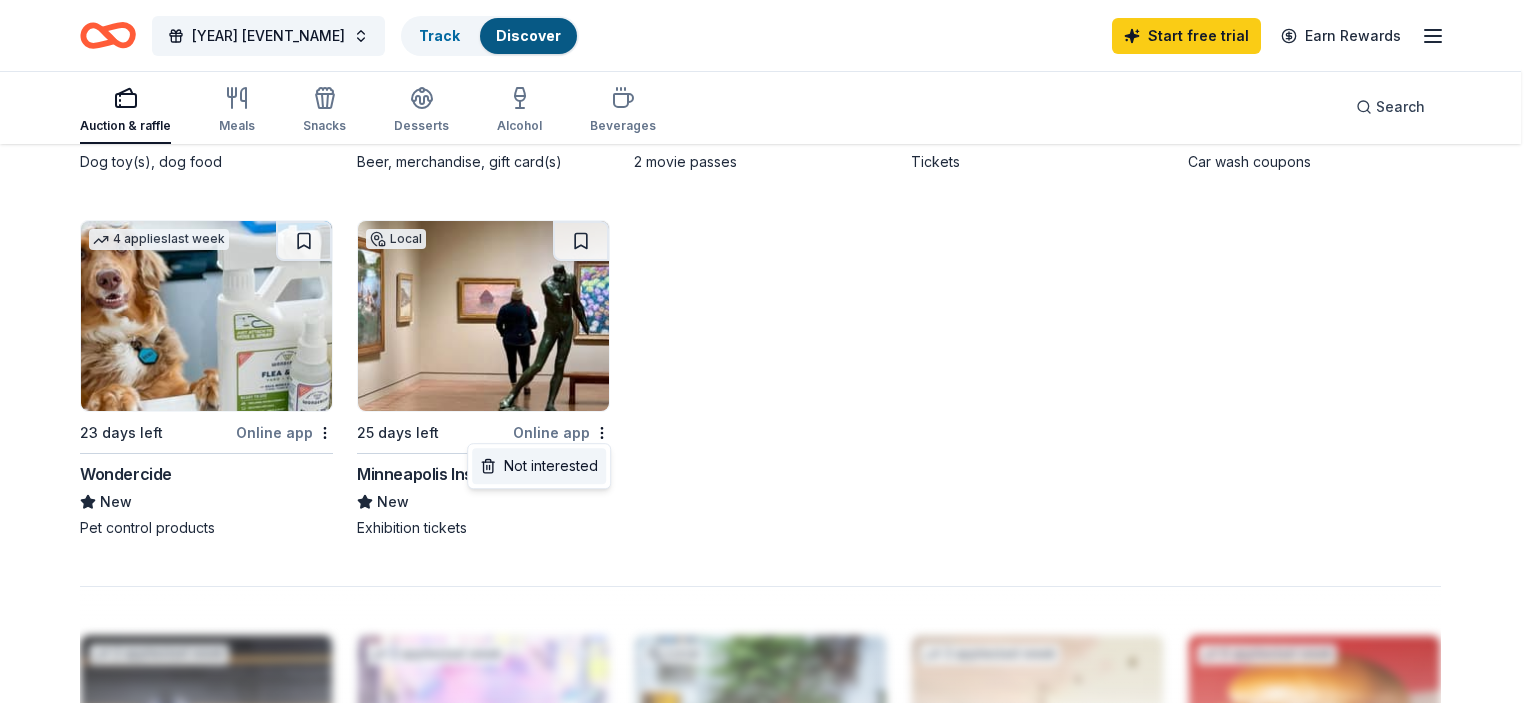 click on "Not interested" at bounding box center (539, 466) 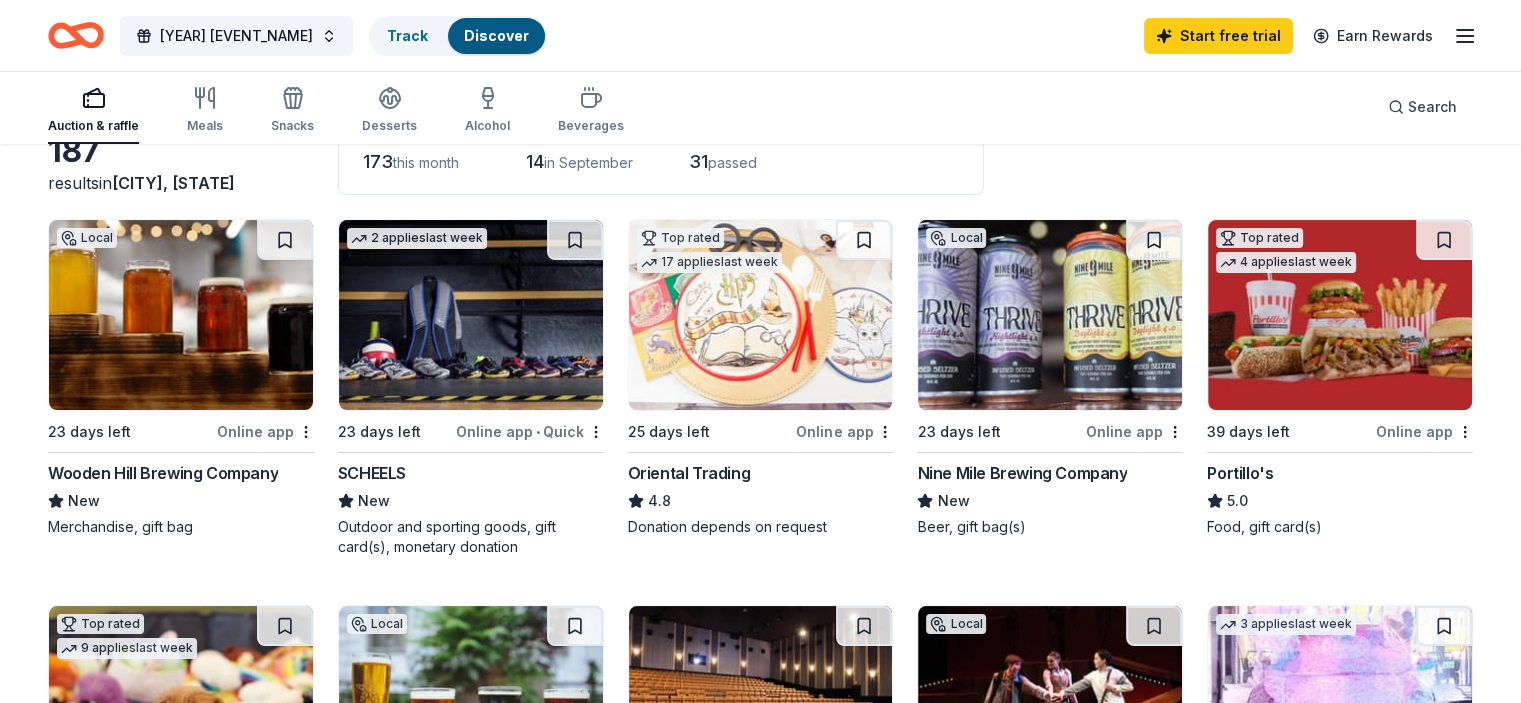 scroll, scrollTop: 0, scrollLeft: 0, axis: both 